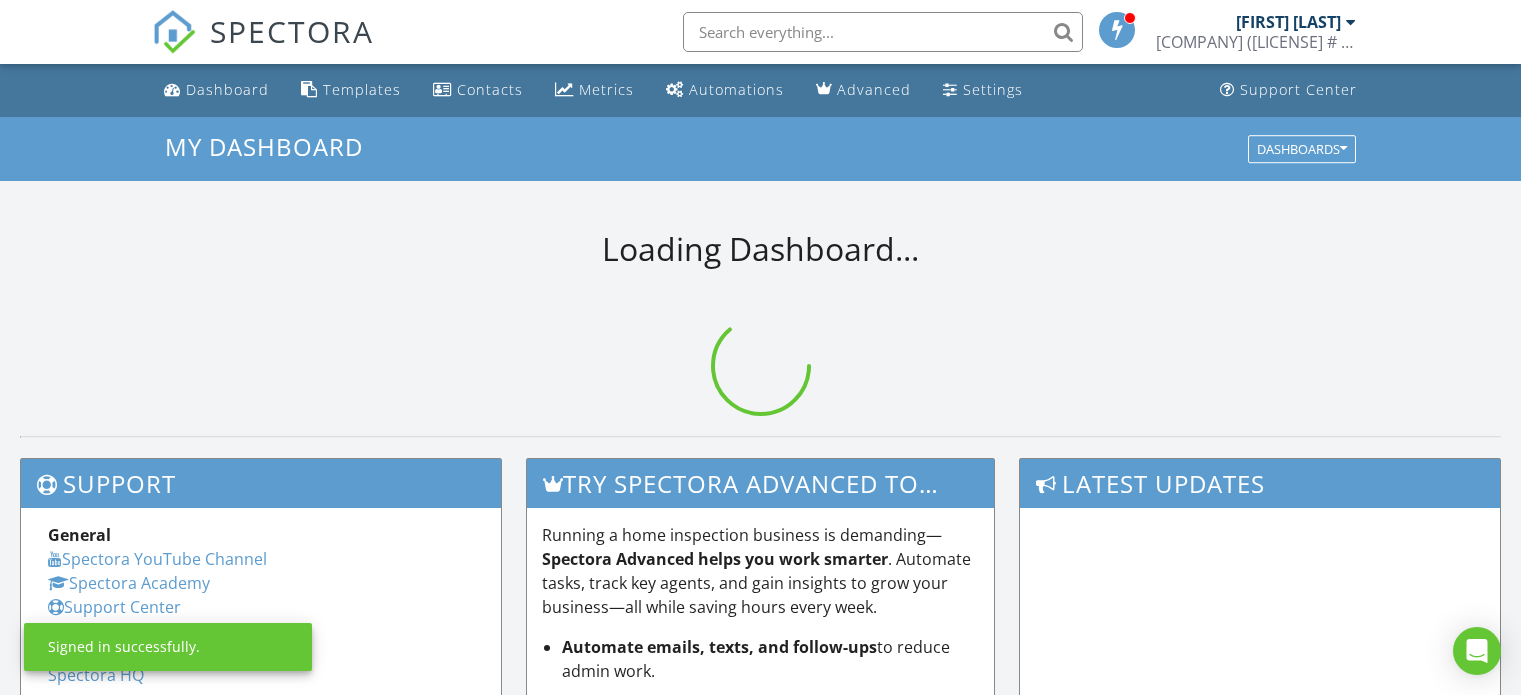 scroll, scrollTop: 0, scrollLeft: 0, axis: both 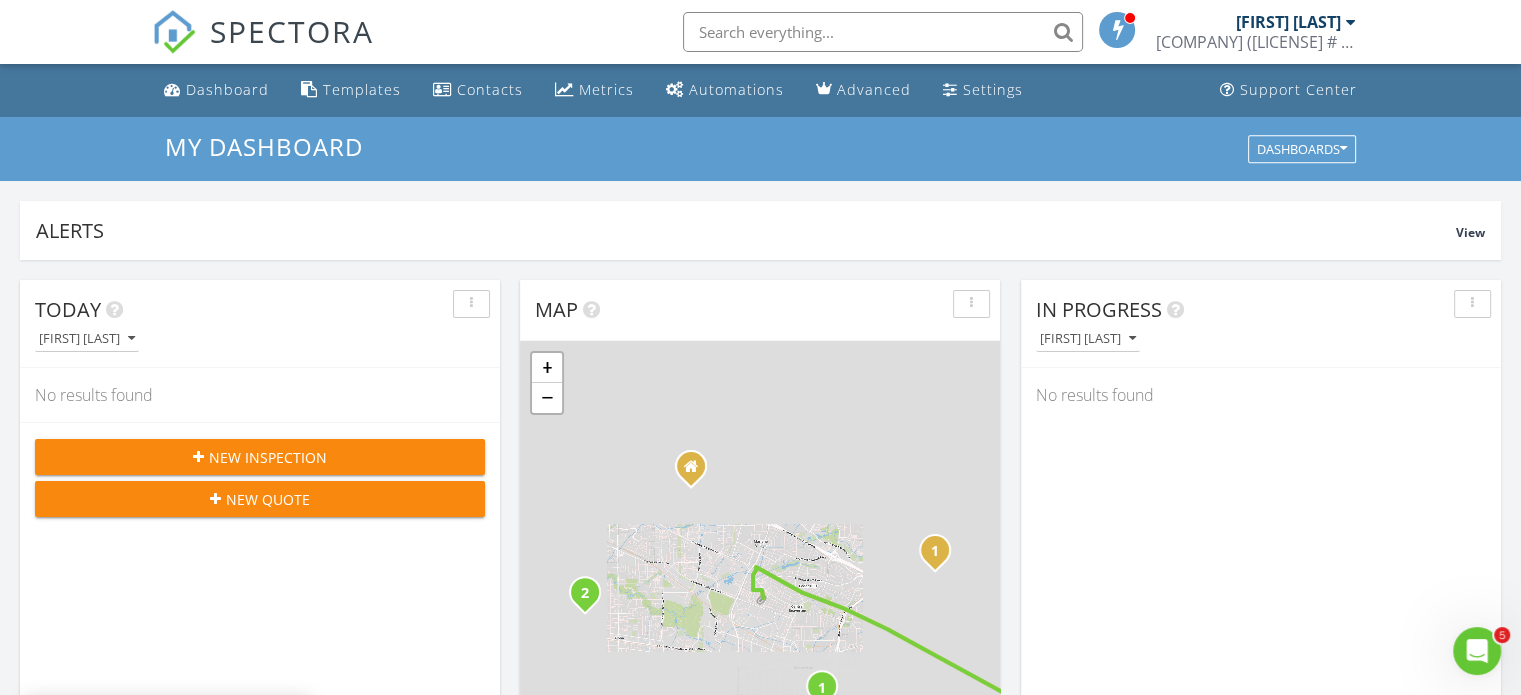 click at bounding box center [883, 32] 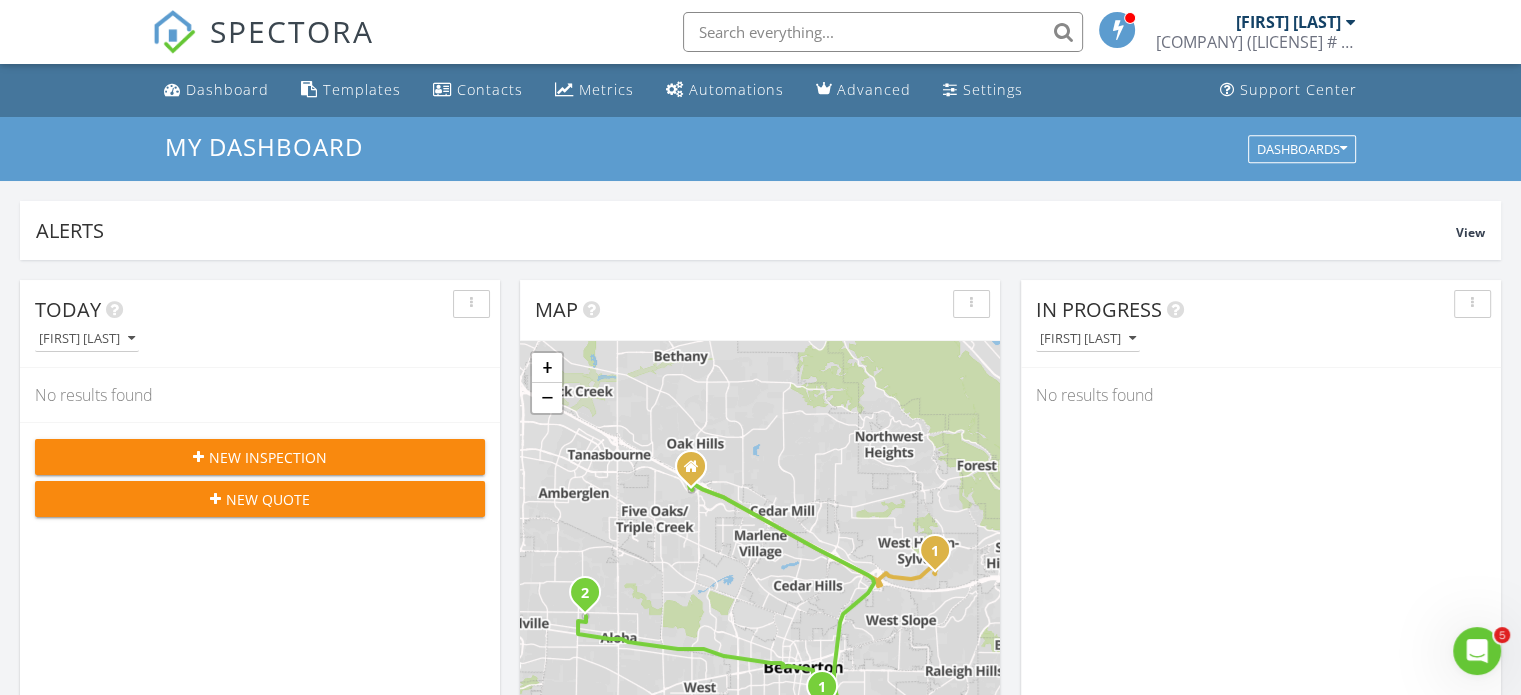 paste on "11655 SW Allen Blvd  Beaverton, OR 97005" 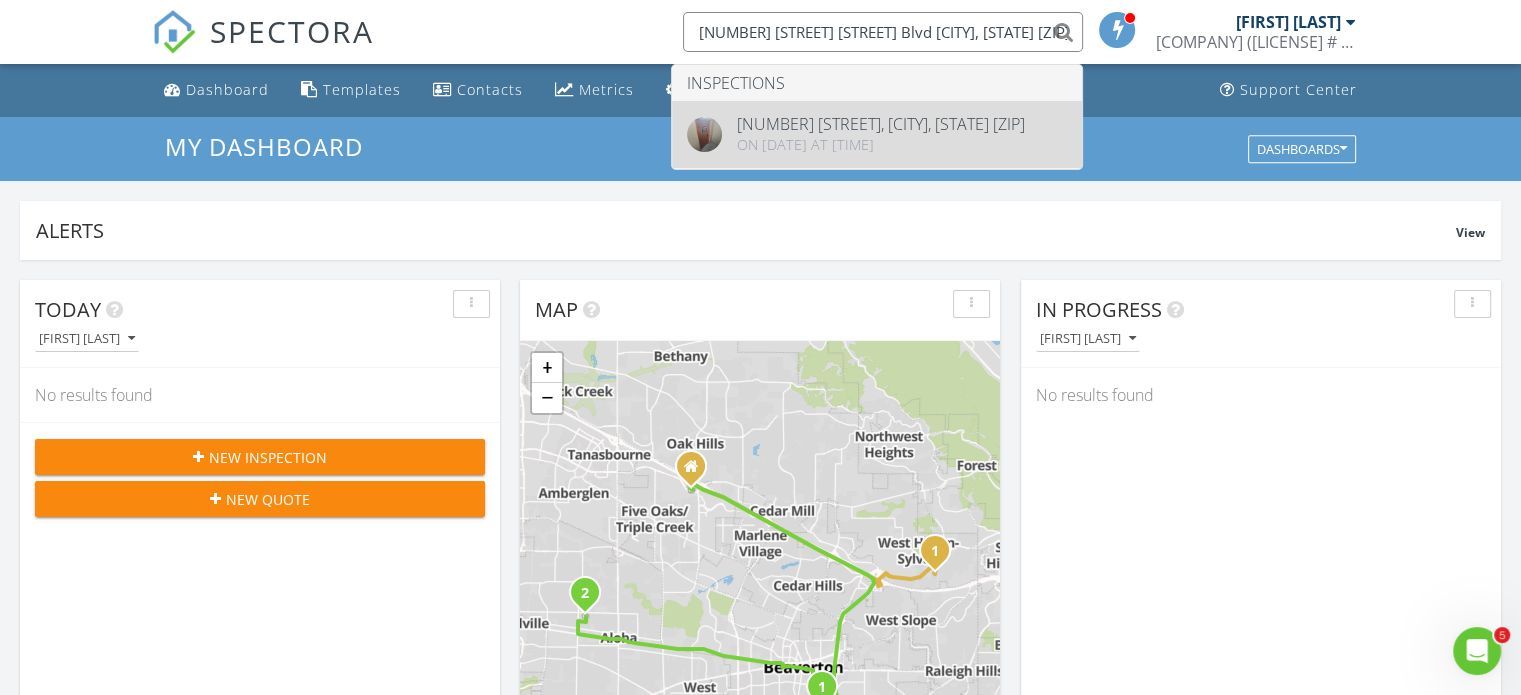 type on "11655 SW Allen Blvd  Beaverton, OR 97005" 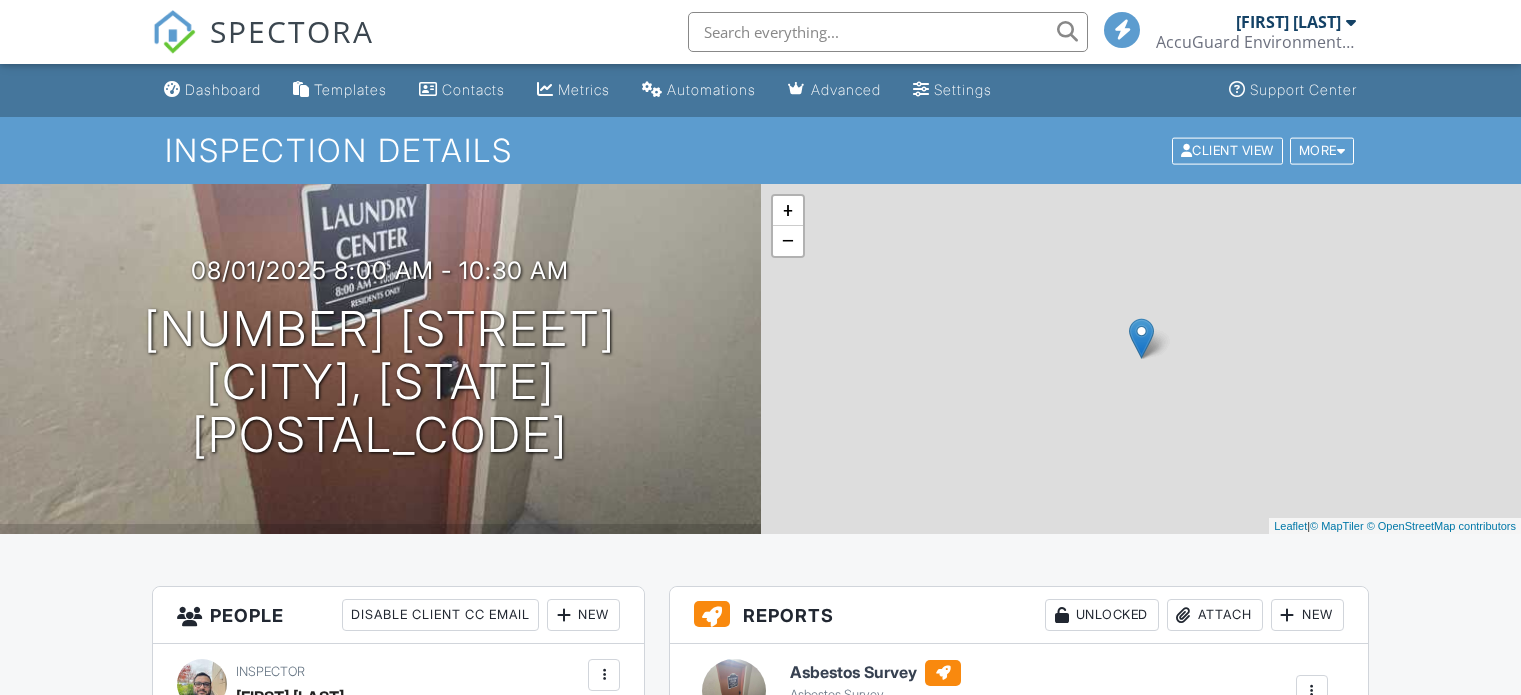 scroll, scrollTop: 0, scrollLeft: 0, axis: both 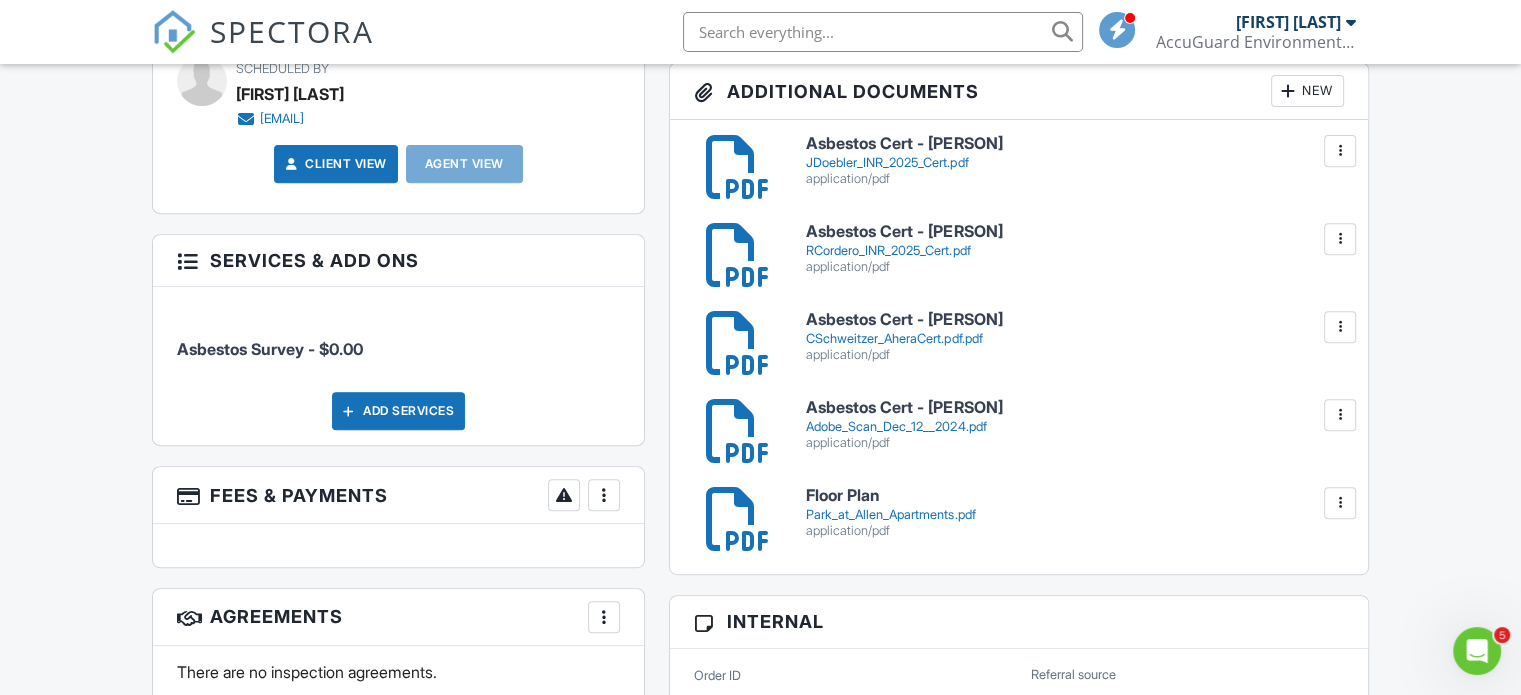 click on "Asbestos Cert - [PERSON]
CSchweitzer_AheraCert.pdf.pdf
application/pdf
Delete" at bounding box center [1074, 336] 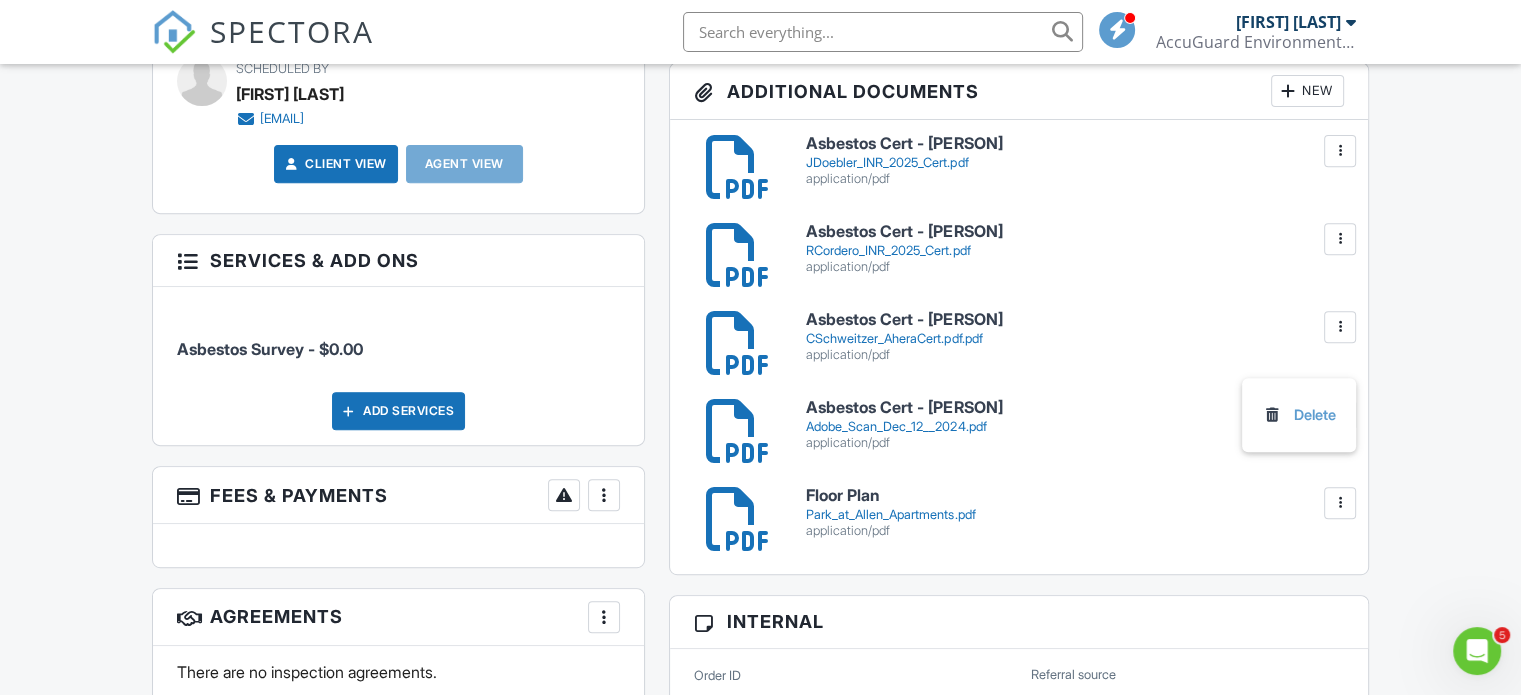 click on "Delete" at bounding box center [1299, 415] 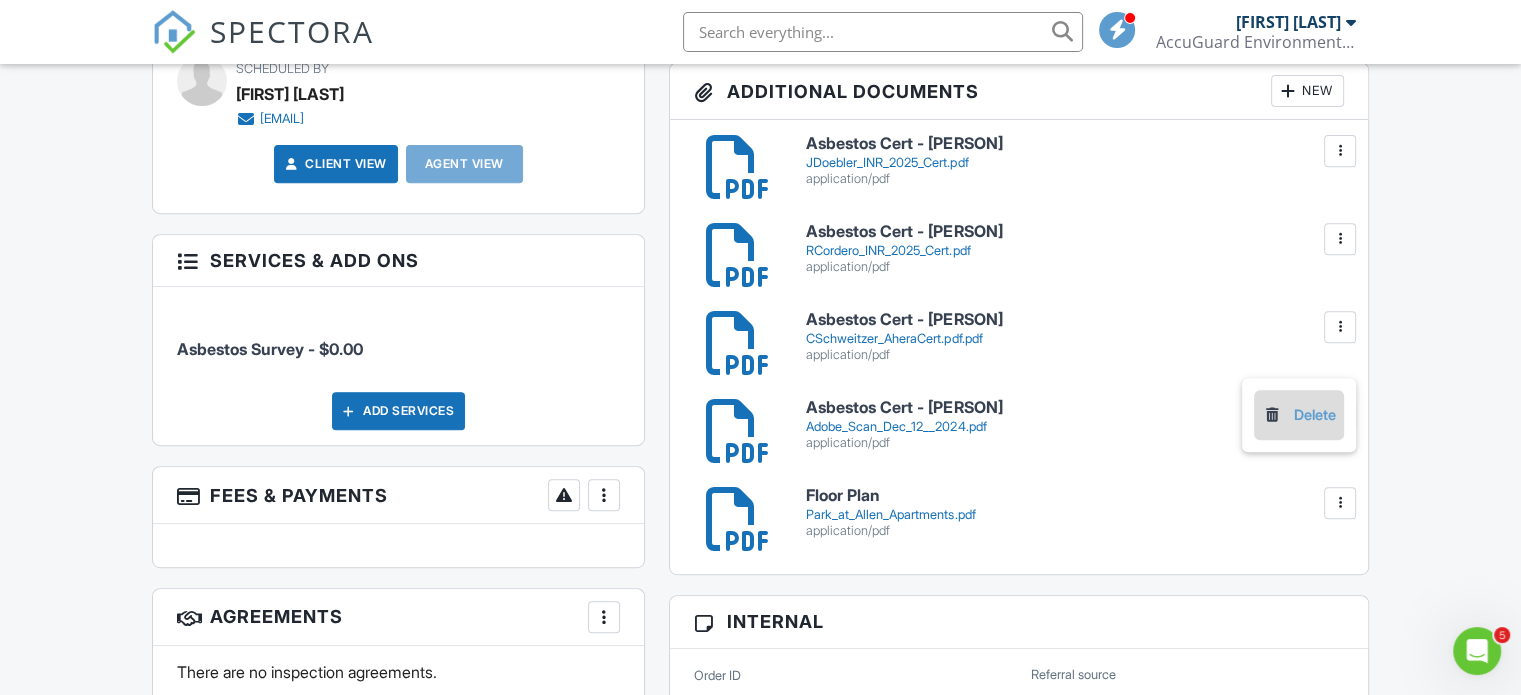 click on "Delete" at bounding box center [1299, 415] 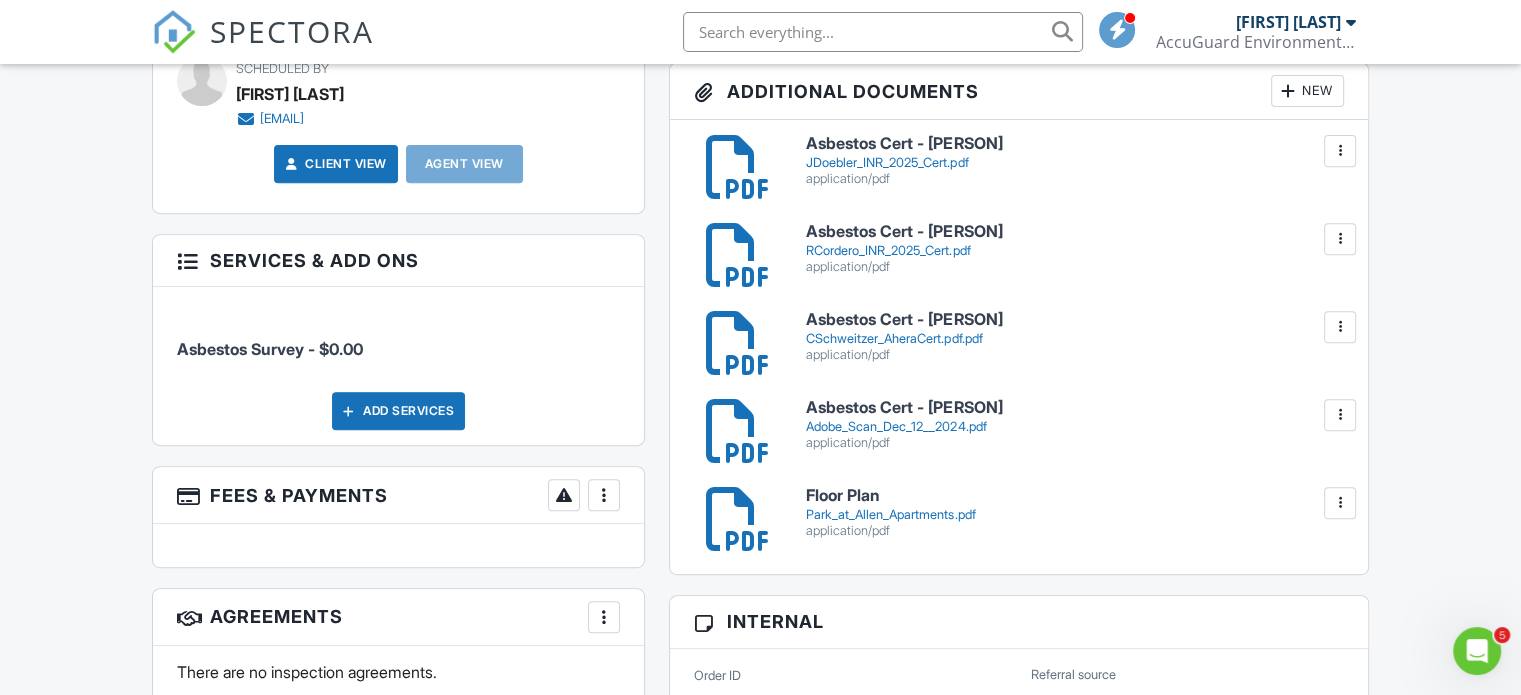 click at bounding box center [1340, 151] 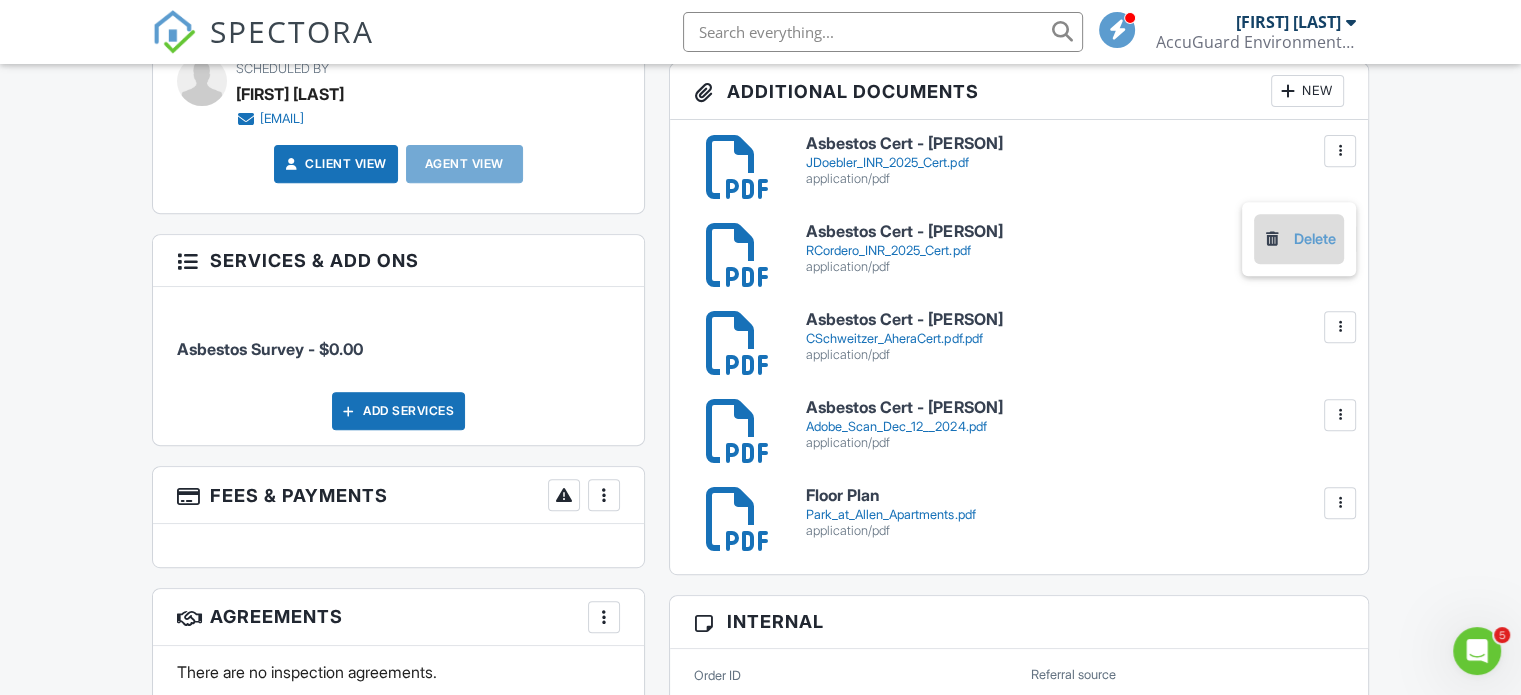 click at bounding box center [1272, 239] 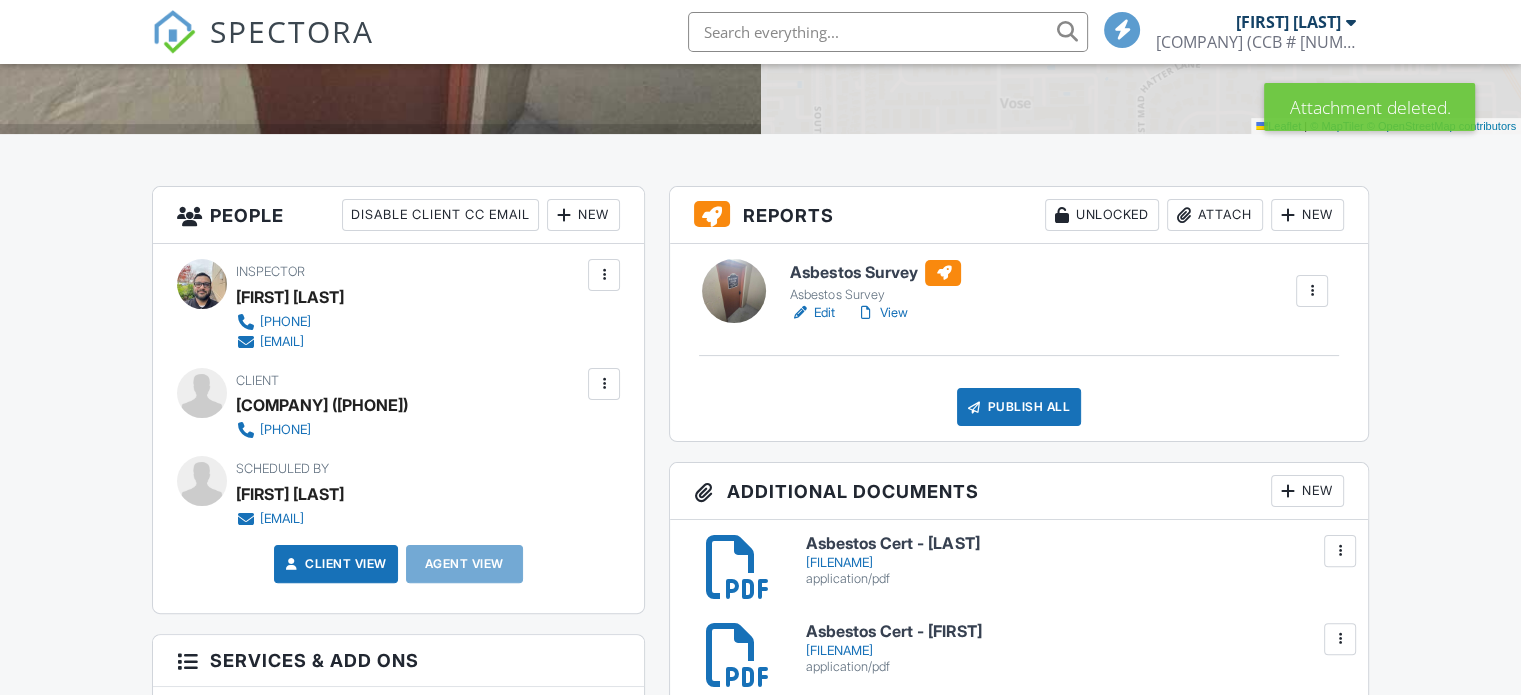 scroll, scrollTop: 0, scrollLeft: 0, axis: both 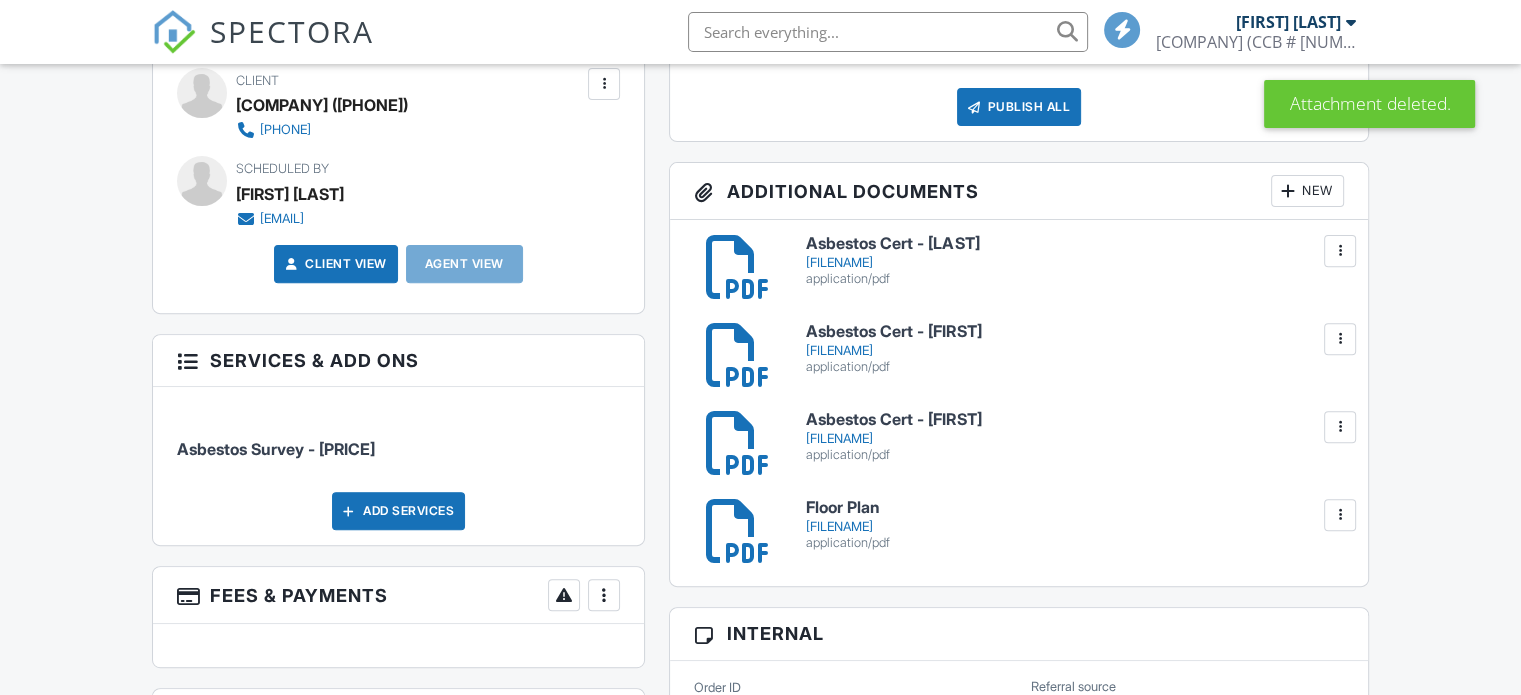 click at bounding box center [1340, 251] 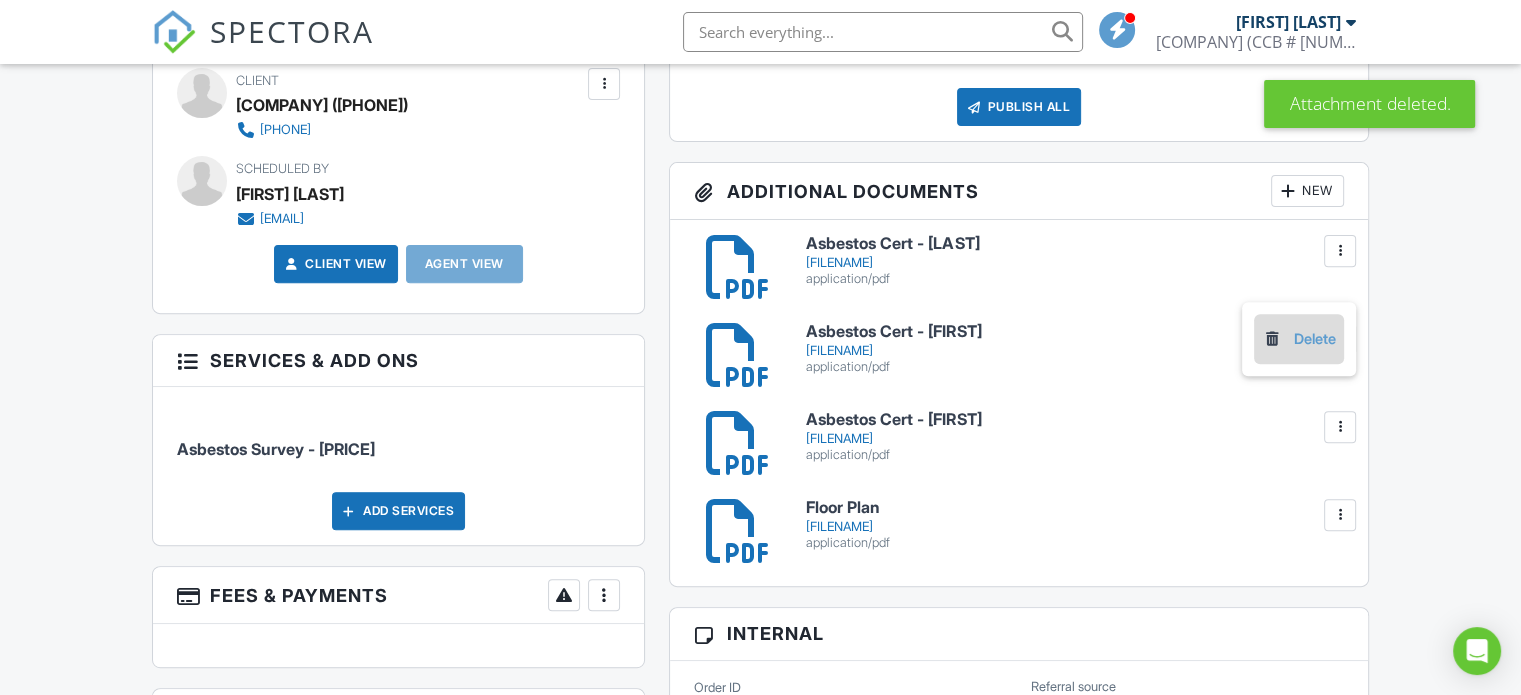 click on "Delete" at bounding box center (1299, 339) 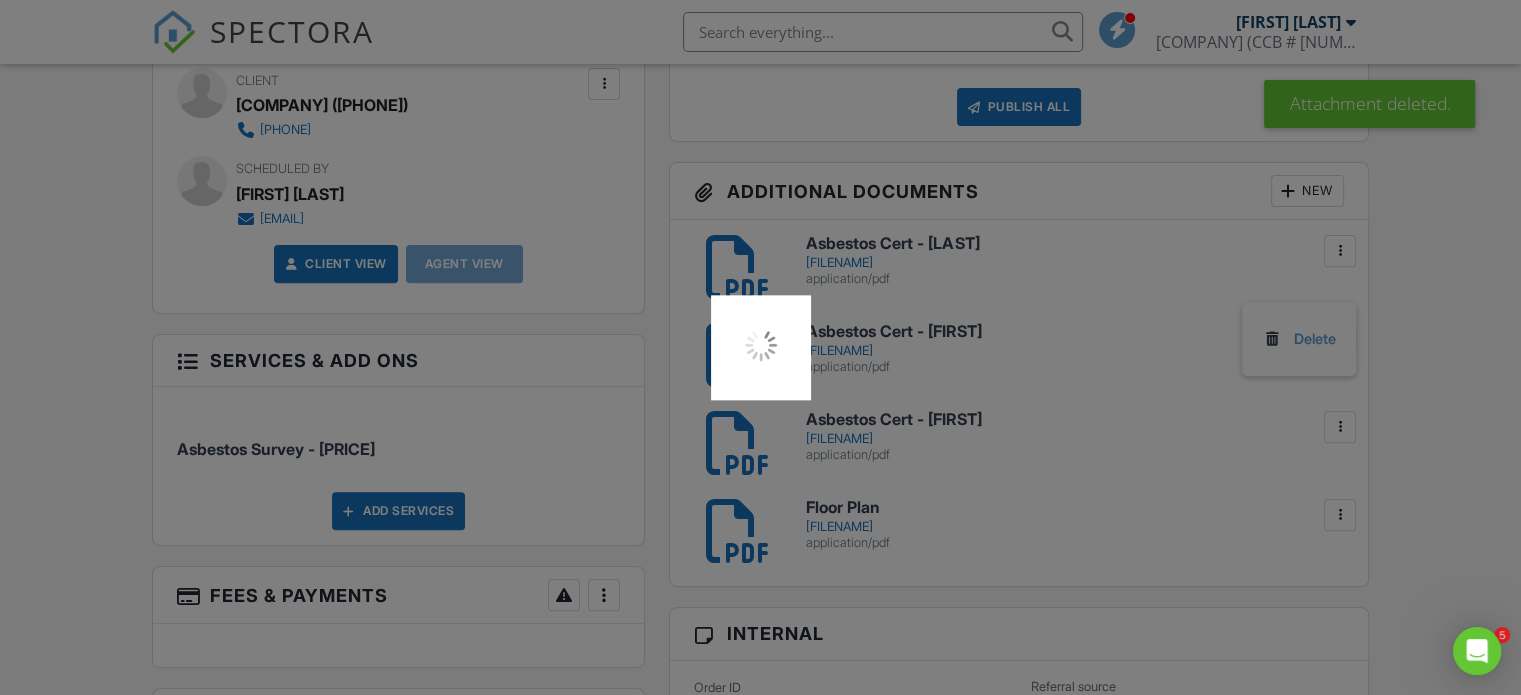 scroll, scrollTop: 0, scrollLeft: 0, axis: both 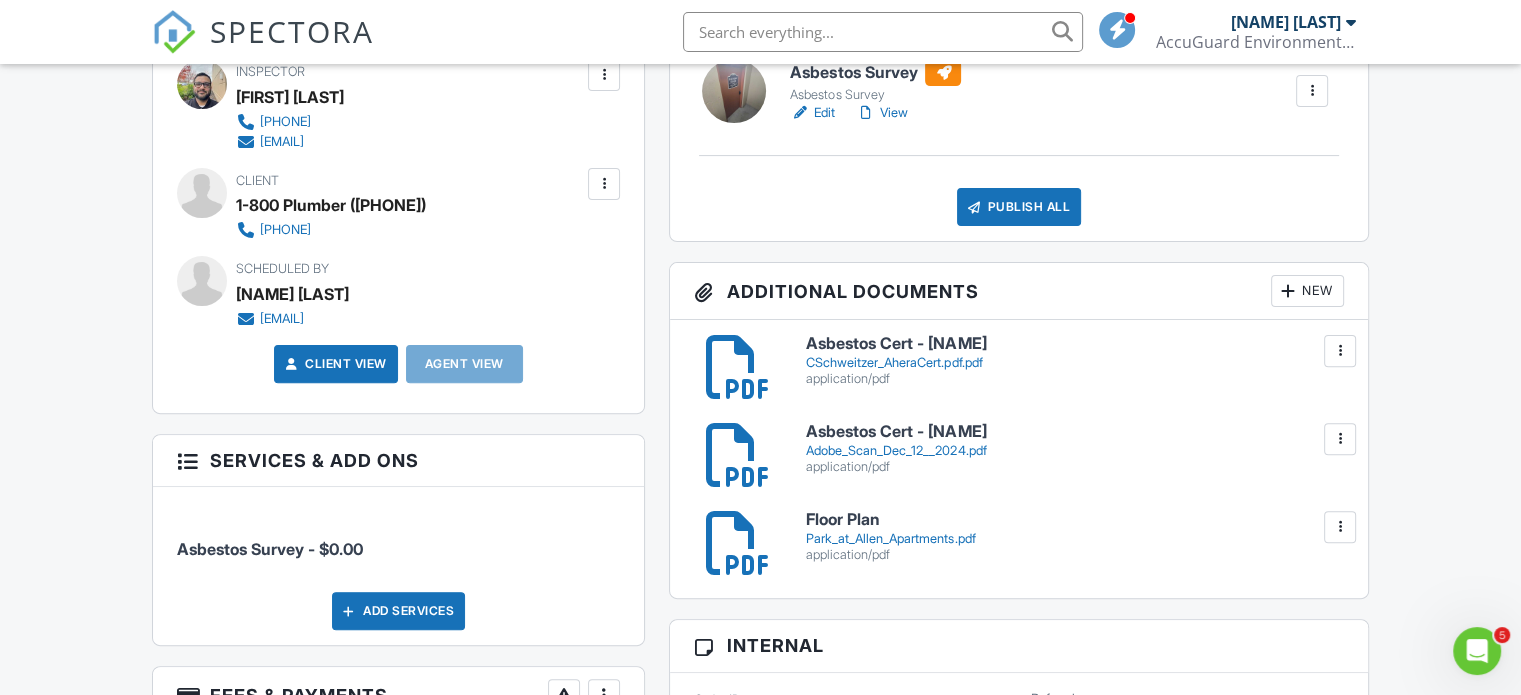 click at bounding box center (1340, 351) 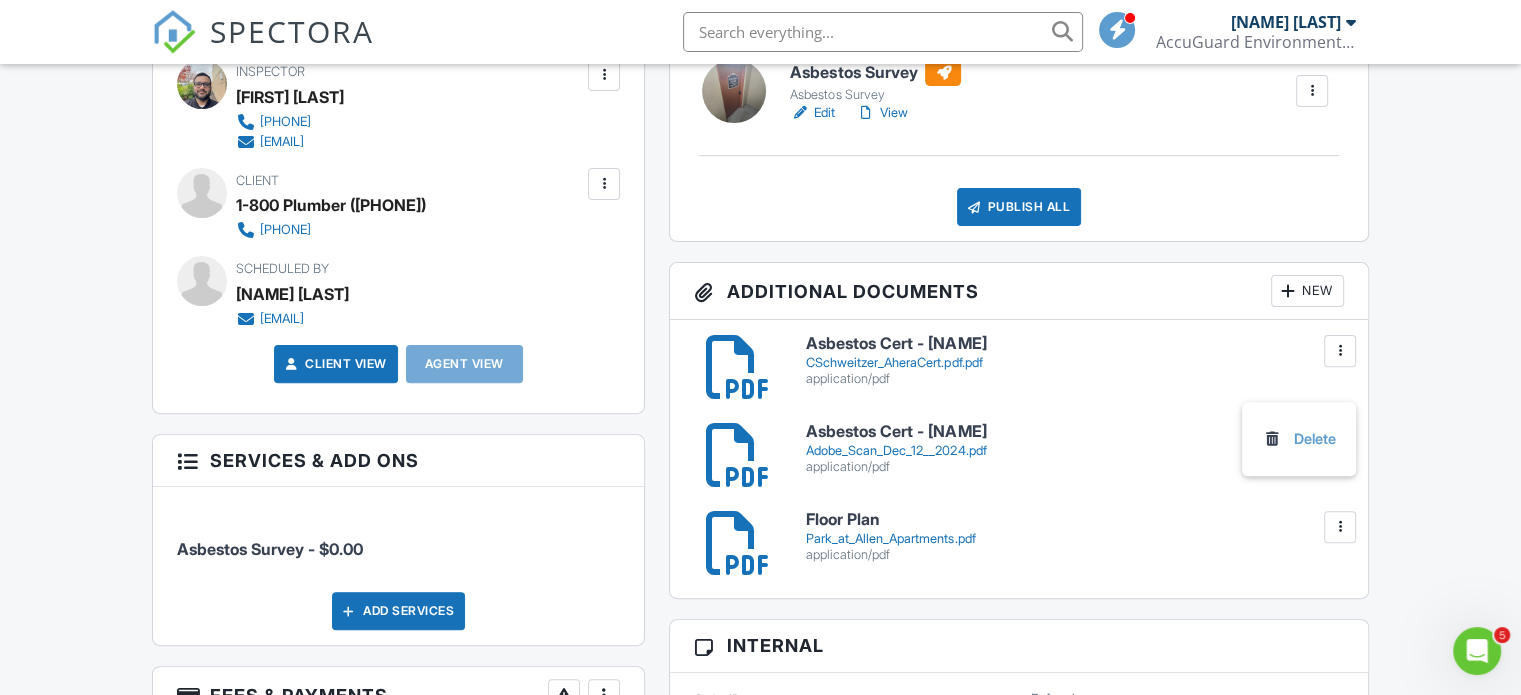drag, startPoint x: 1319, startPoint y: 430, endPoint x: 876, endPoint y: 103, distance: 550.616 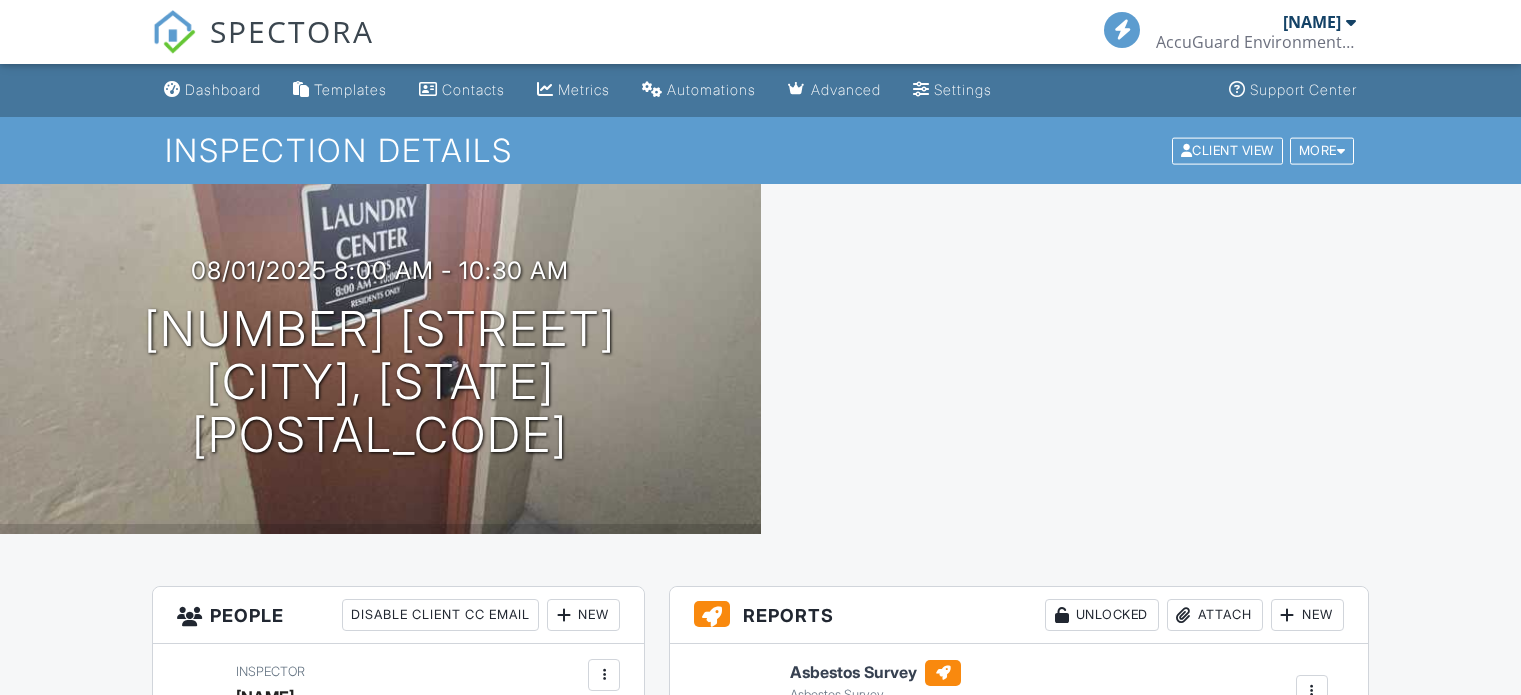 scroll, scrollTop: 0, scrollLeft: 0, axis: both 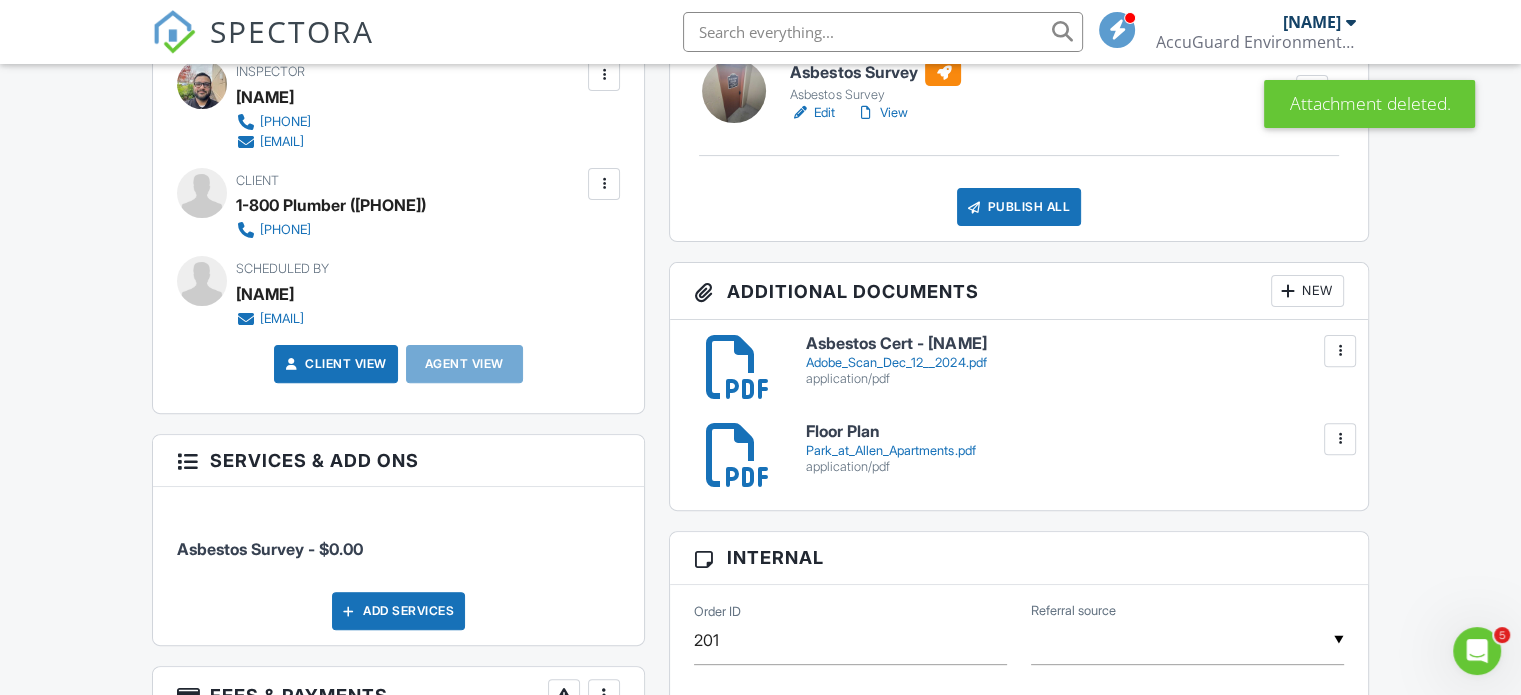 click at bounding box center (1288, 291) 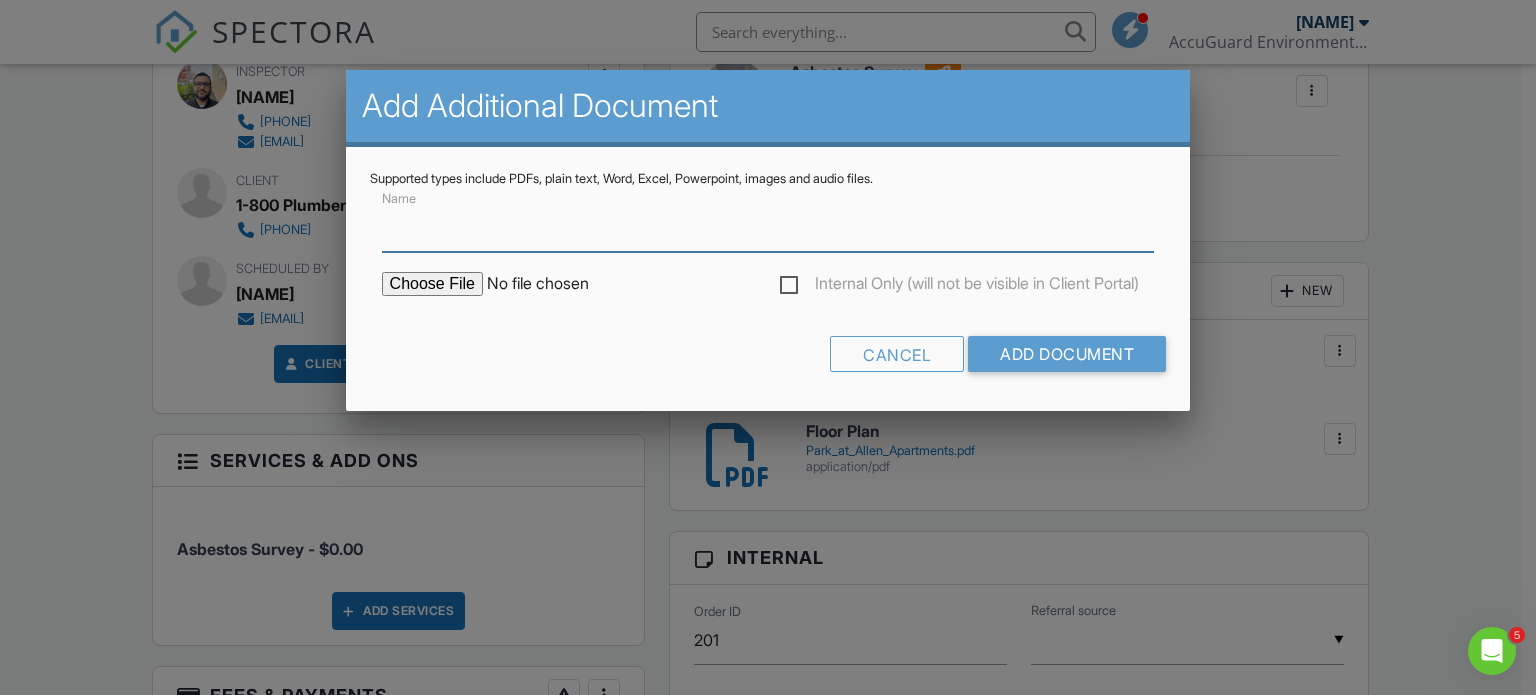 paste on "Park At Allen Apartments" 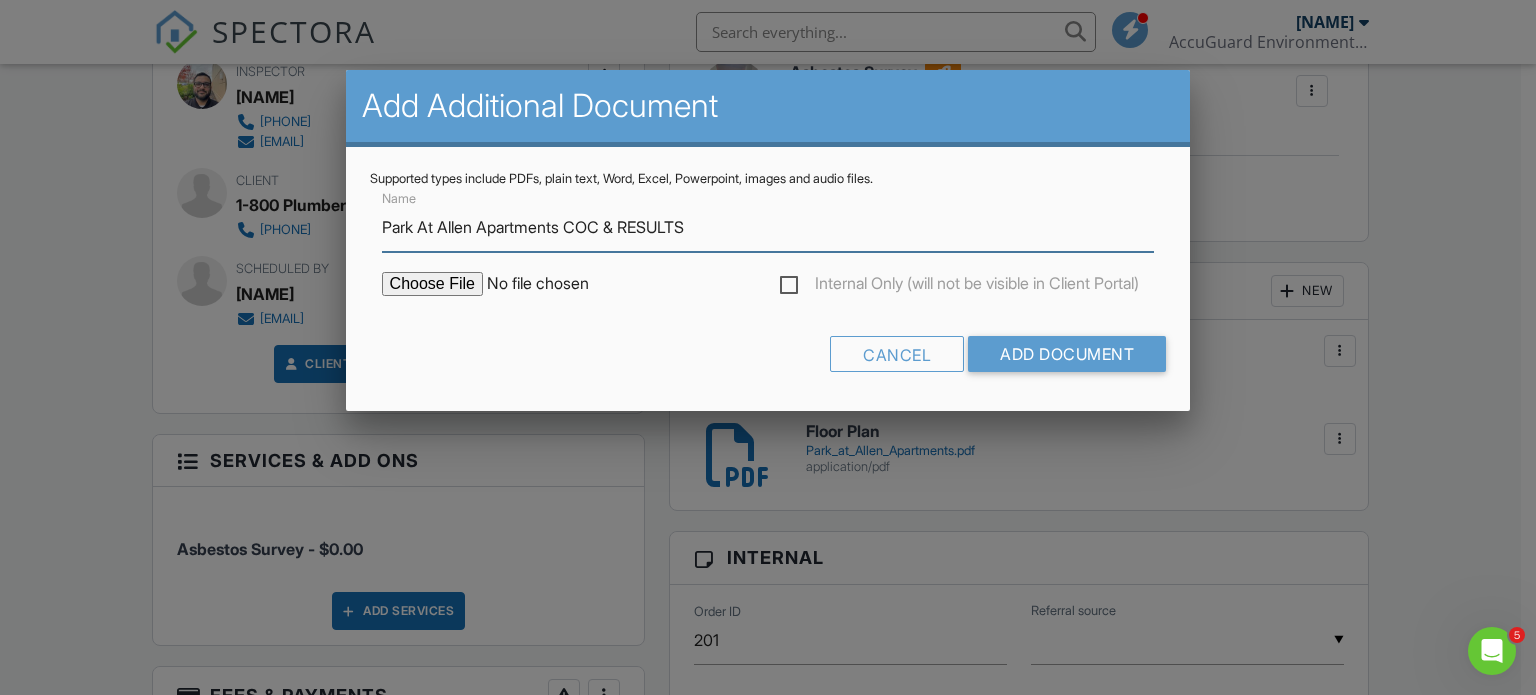 type on "Park At Allen Apartments COC & RESULTS" 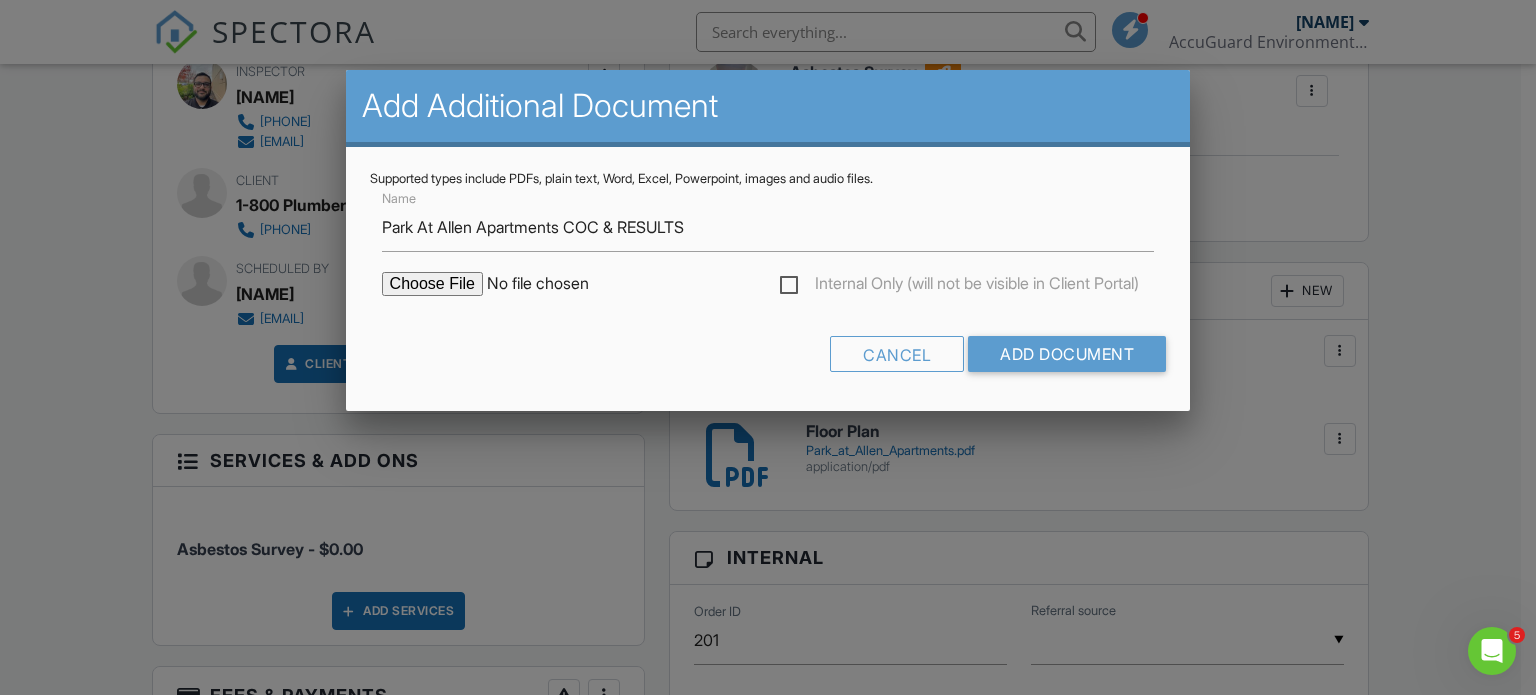 click at bounding box center (552, 284) 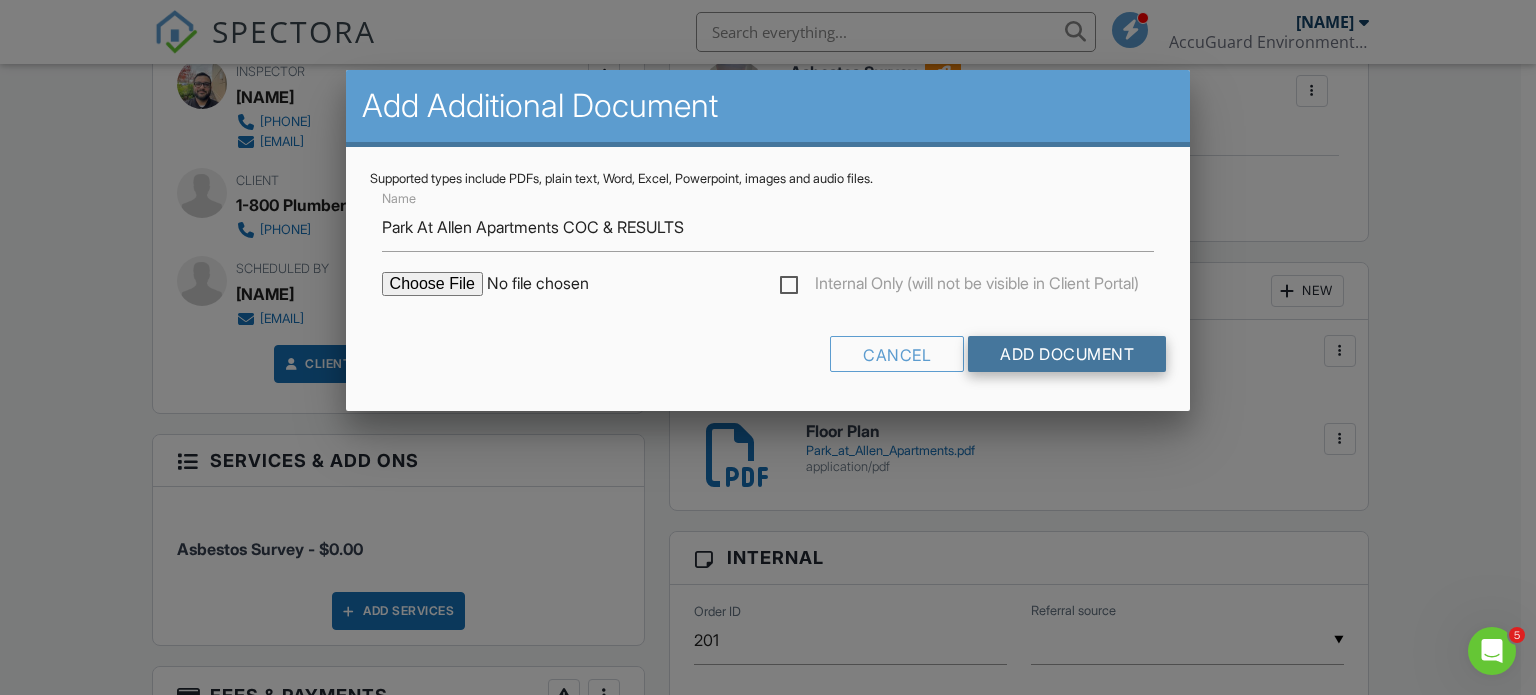 click on "Add Document" at bounding box center [1067, 354] 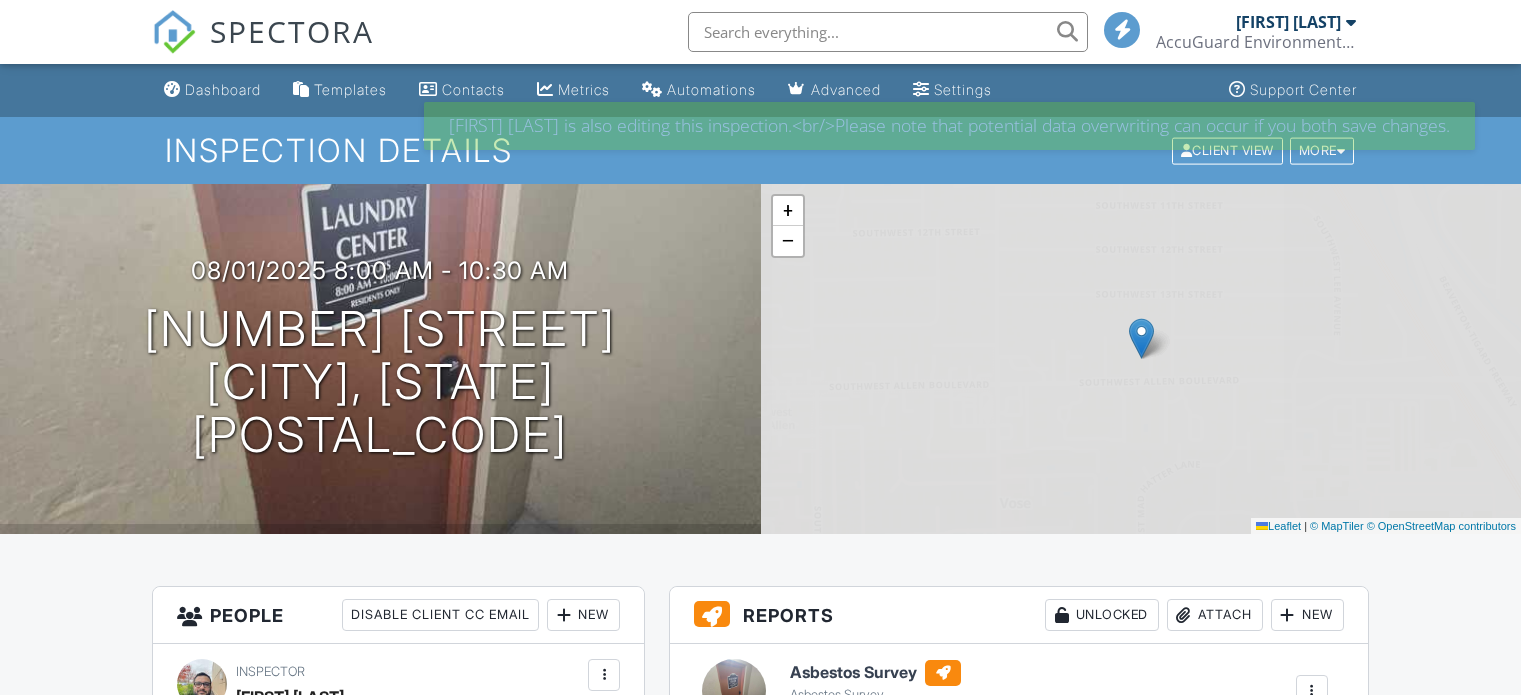 scroll, scrollTop: 0, scrollLeft: 0, axis: both 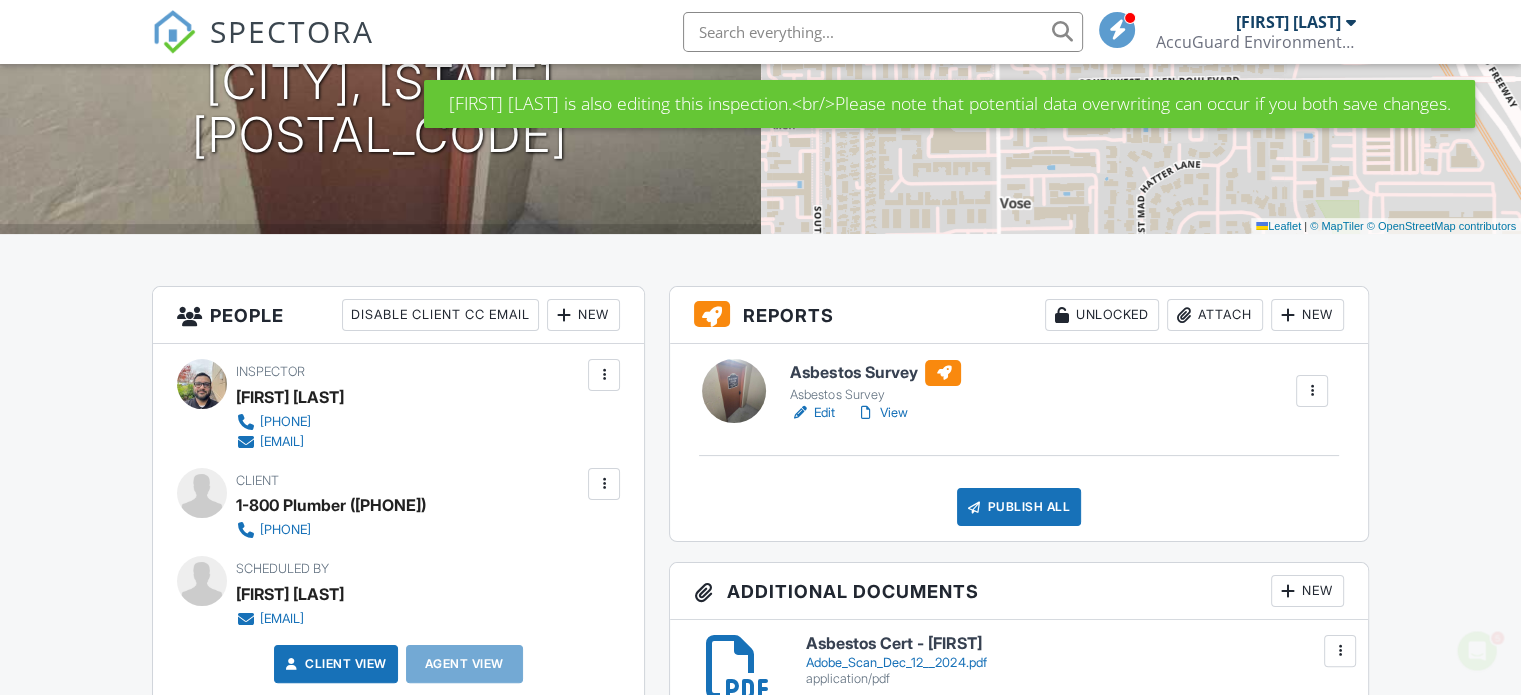 click on "Edit" at bounding box center (812, 413) 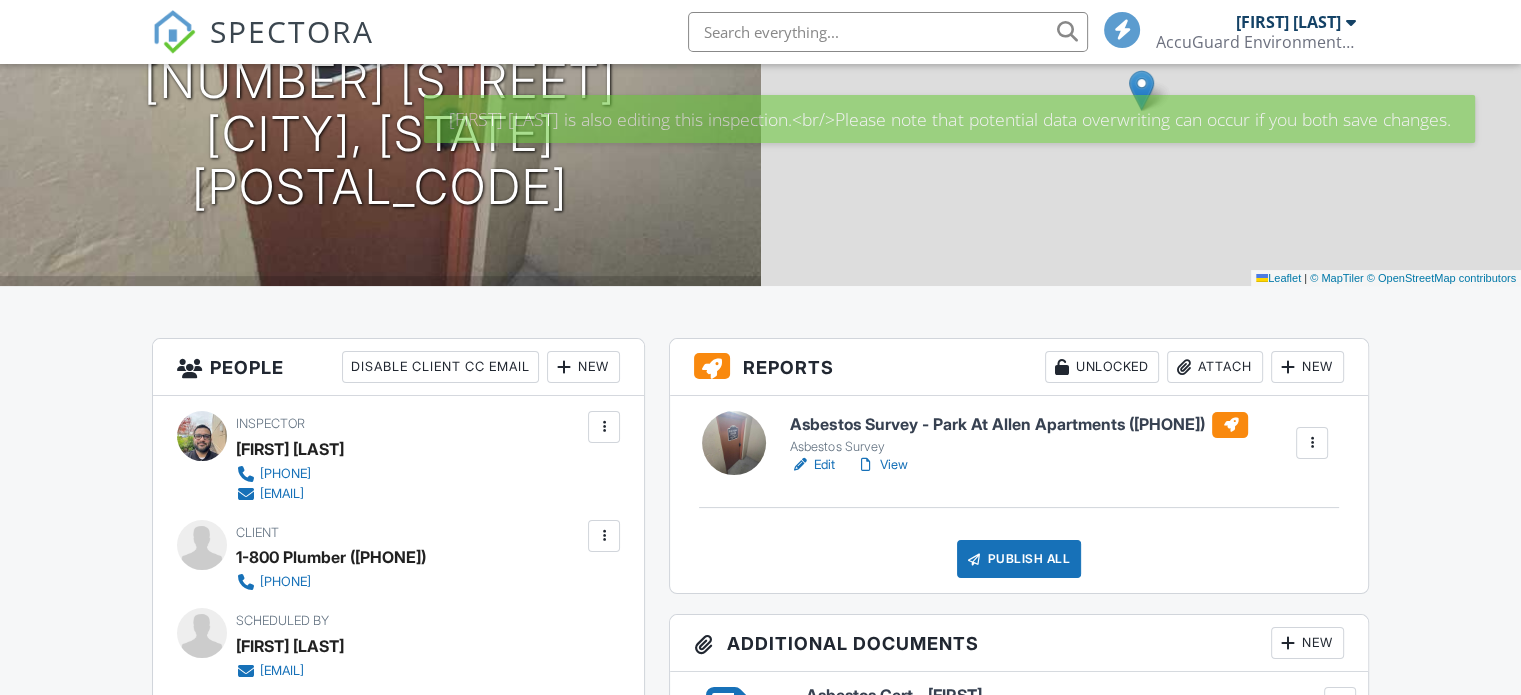 scroll, scrollTop: 300, scrollLeft: 0, axis: vertical 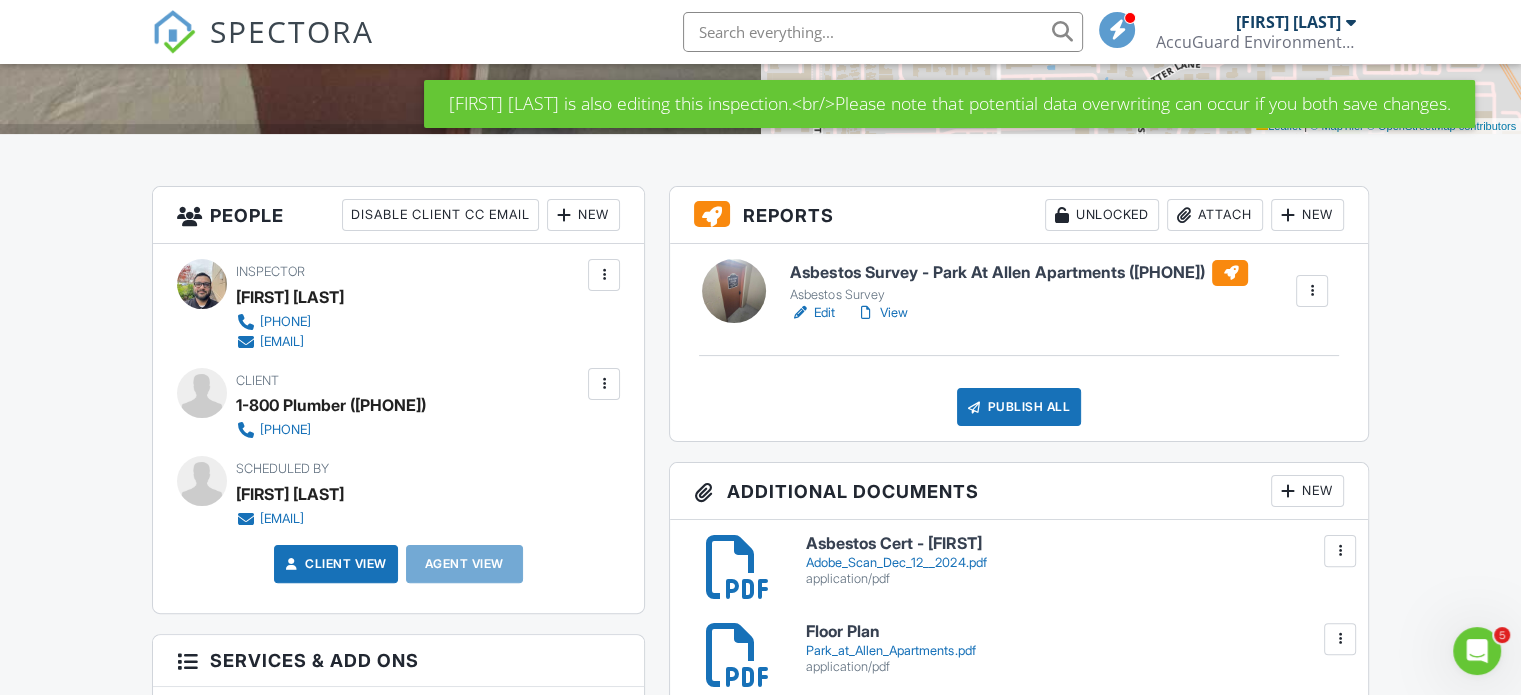click on "View" at bounding box center (881, 313) 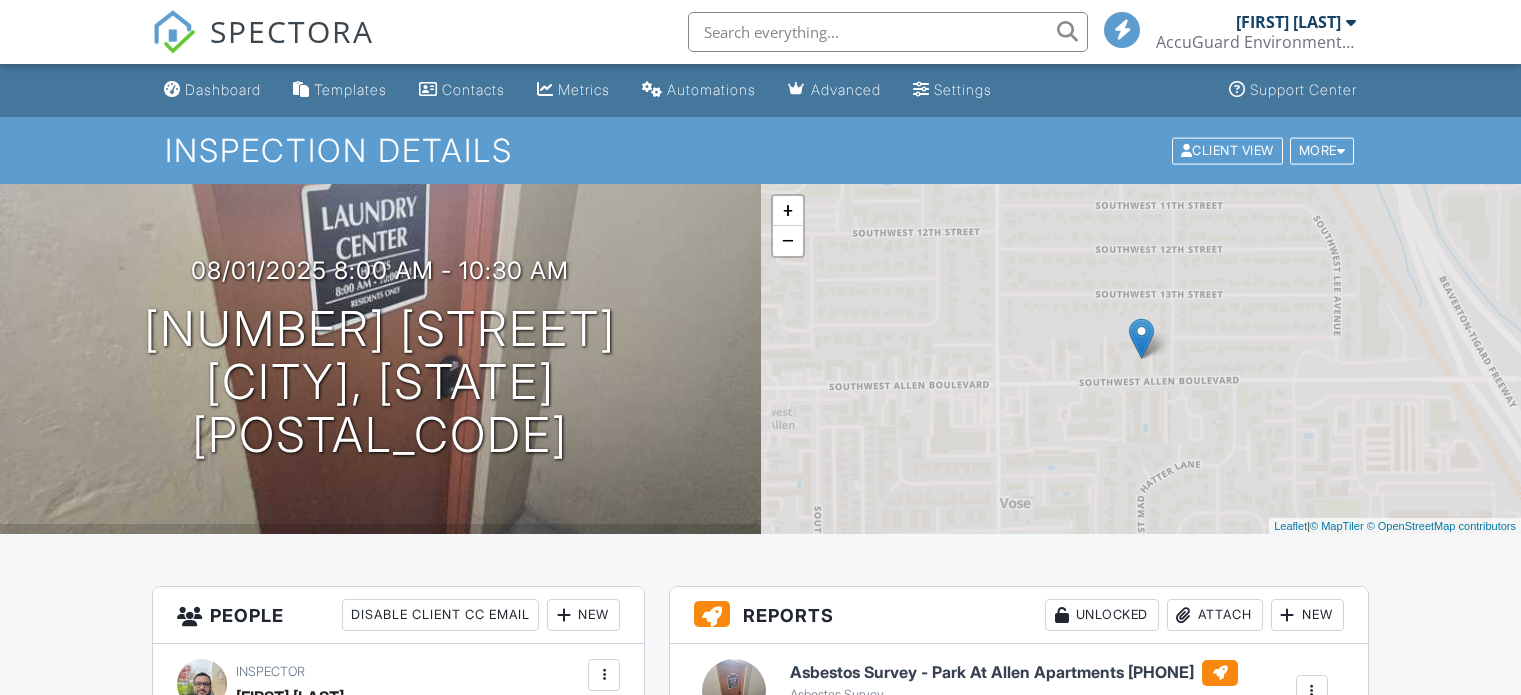 scroll, scrollTop: 0, scrollLeft: 0, axis: both 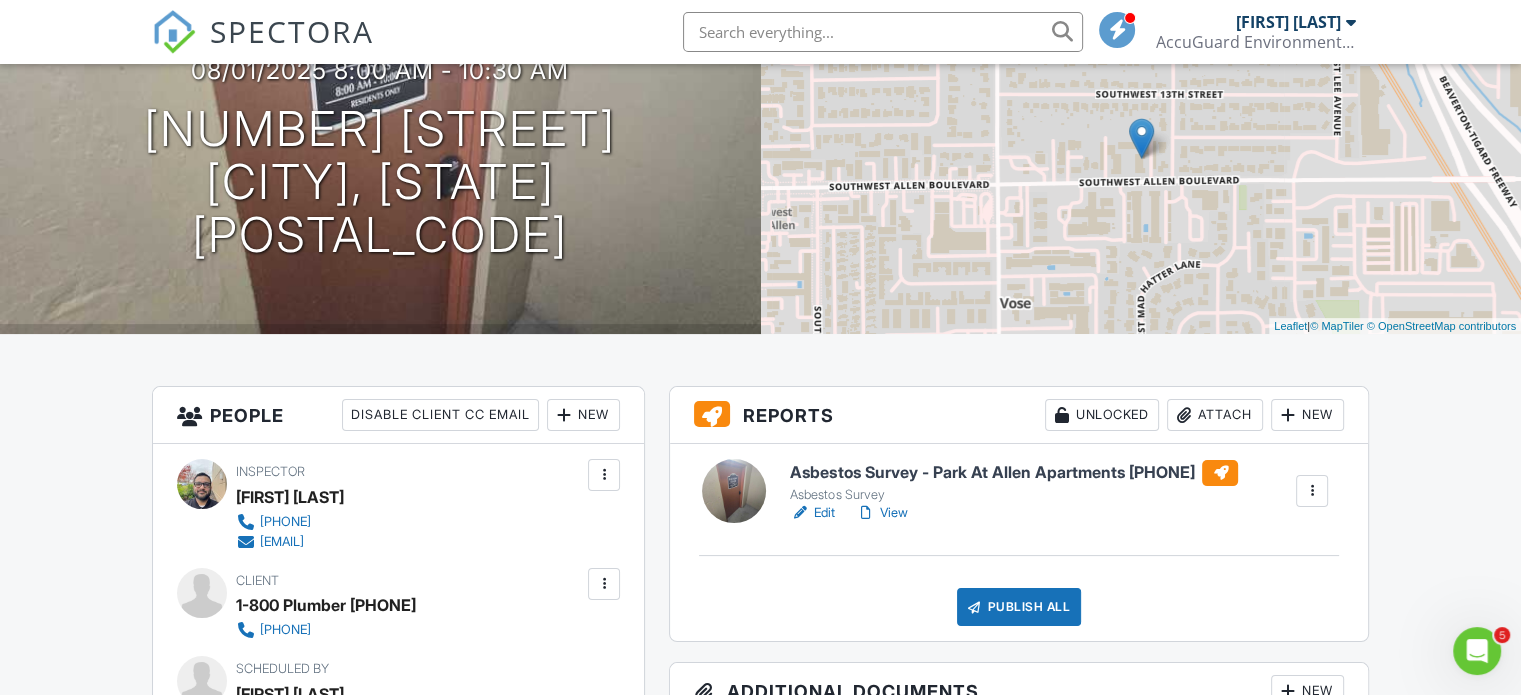 click on "Attach" at bounding box center (1215, 415) 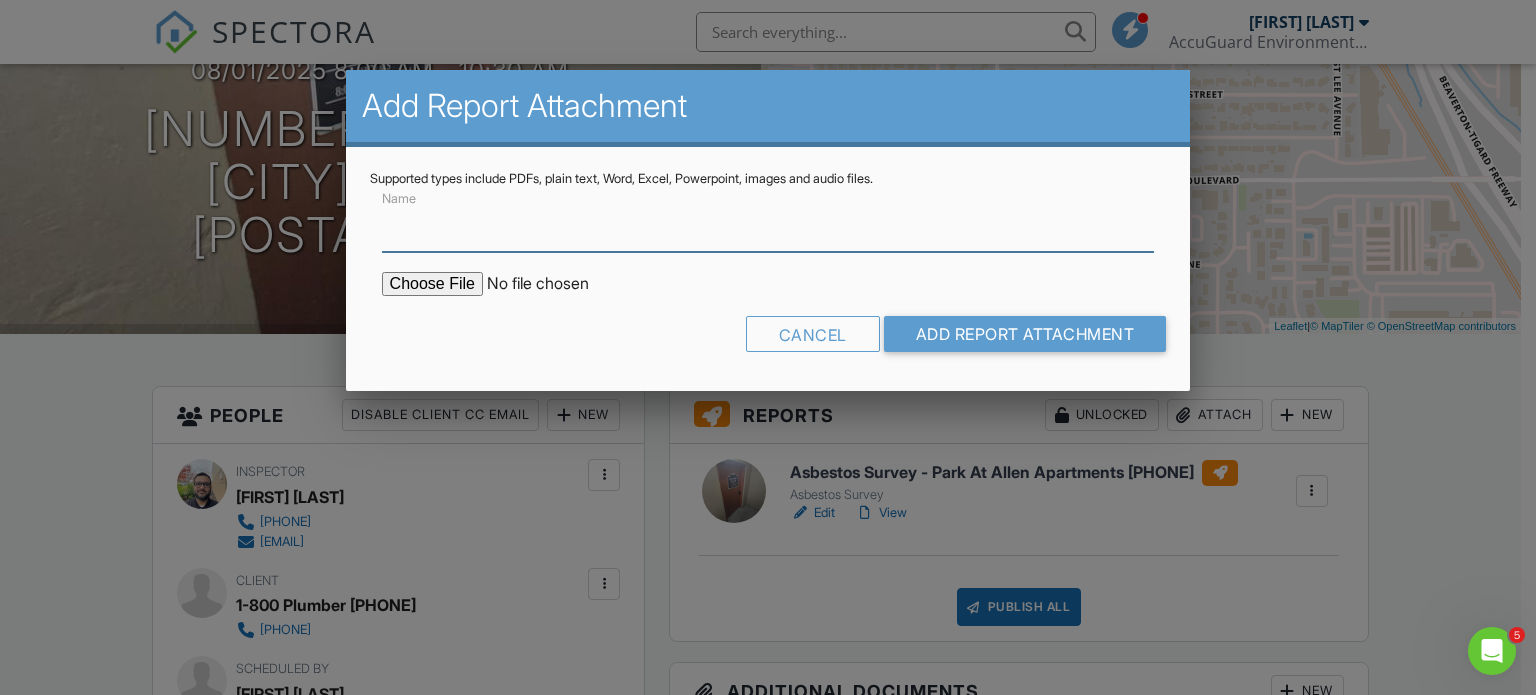 paste on "Park At Allen Apartments" 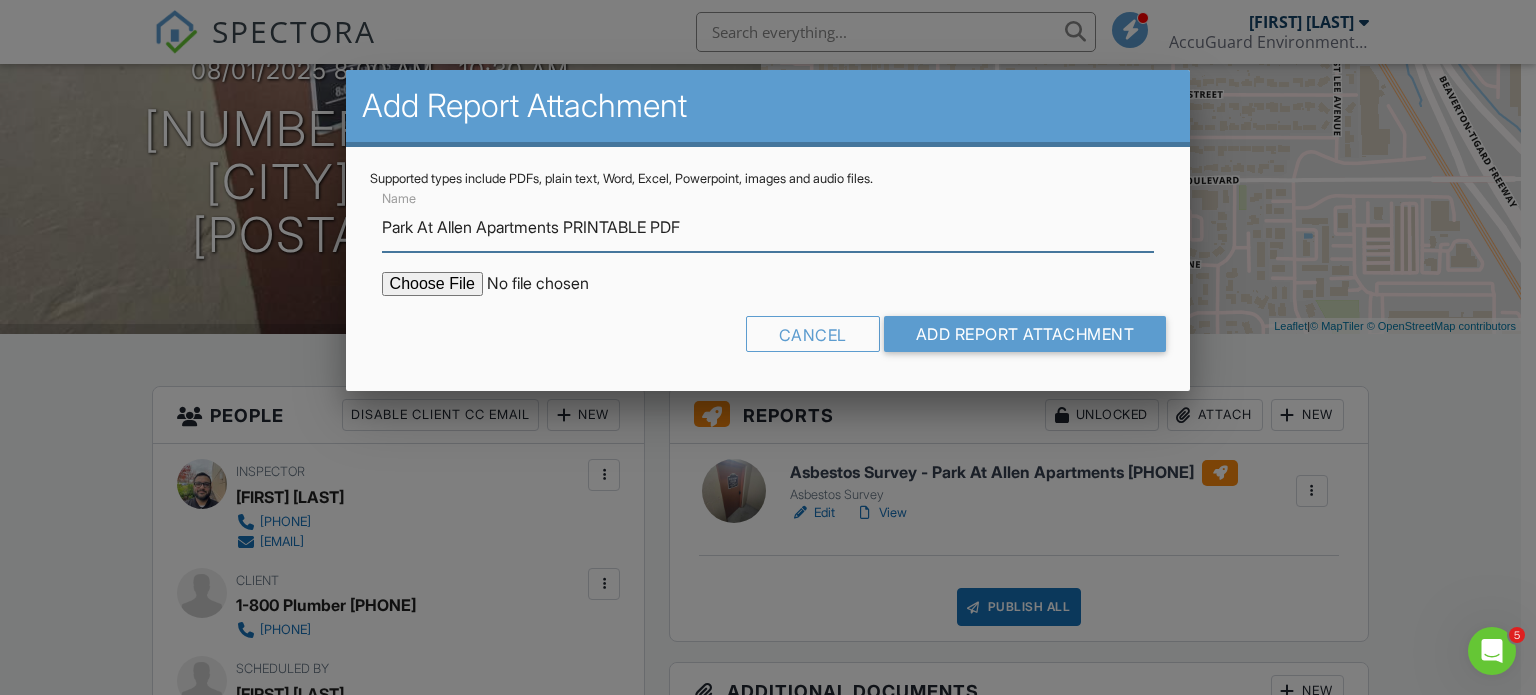 type on "Park At Allen Apartments PRINTABLE PDF" 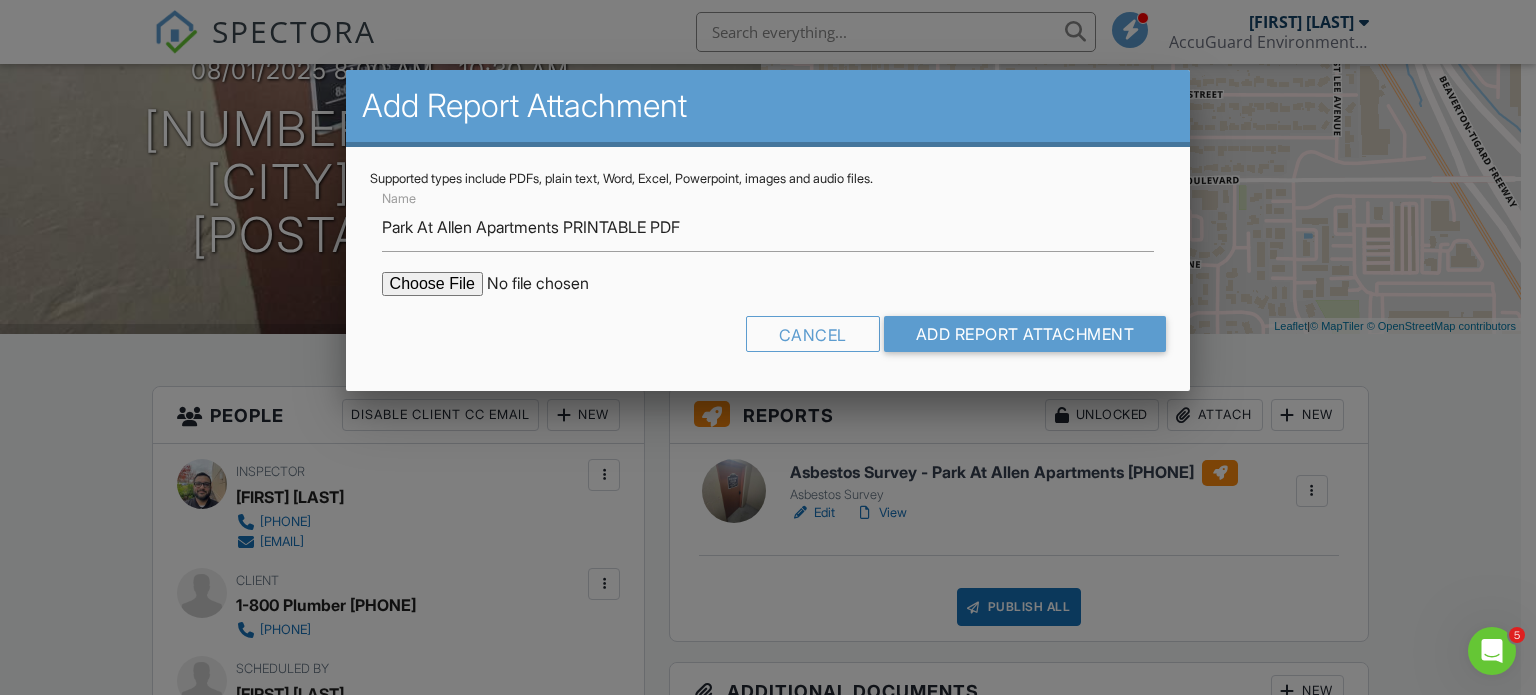 click at bounding box center [552, 284] 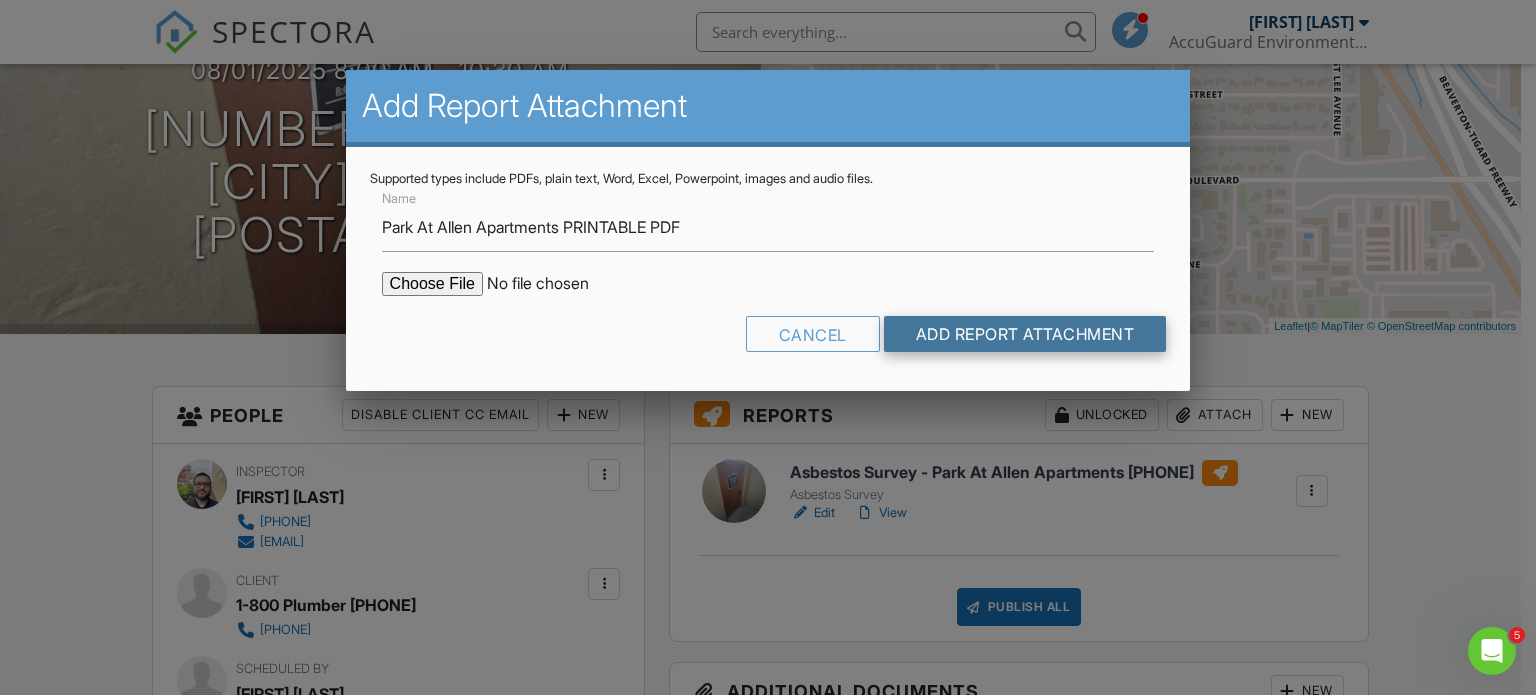 click on "Add Report Attachment" at bounding box center (1025, 334) 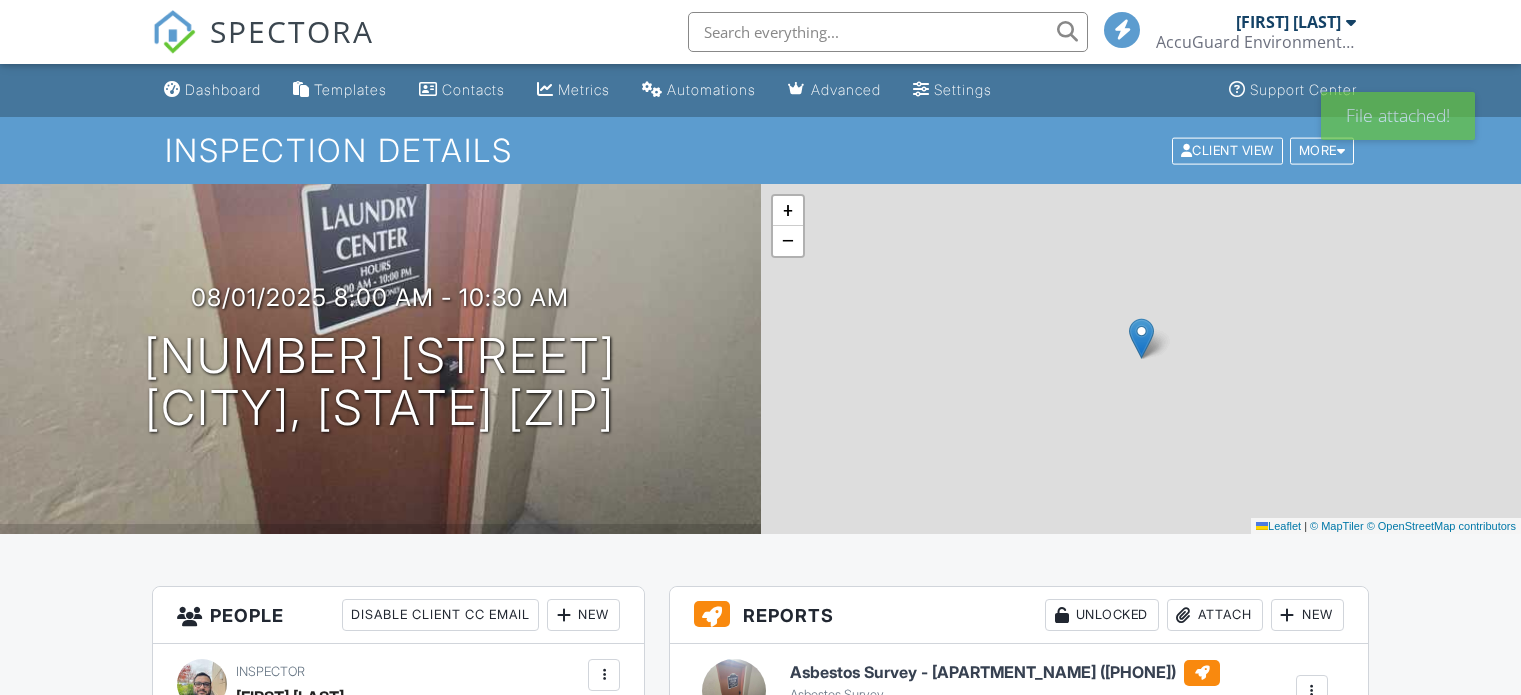 scroll, scrollTop: 0, scrollLeft: 0, axis: both 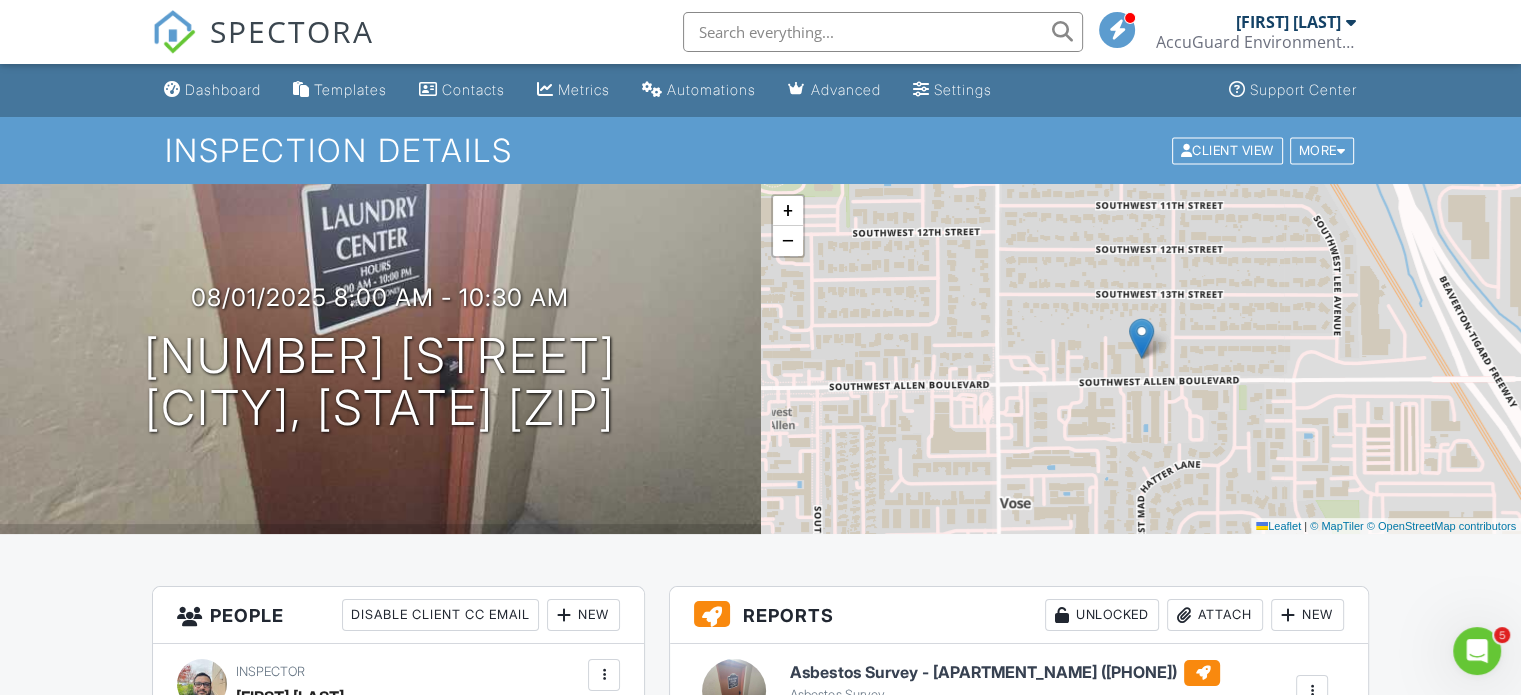 click at bounding box center (883, 32) 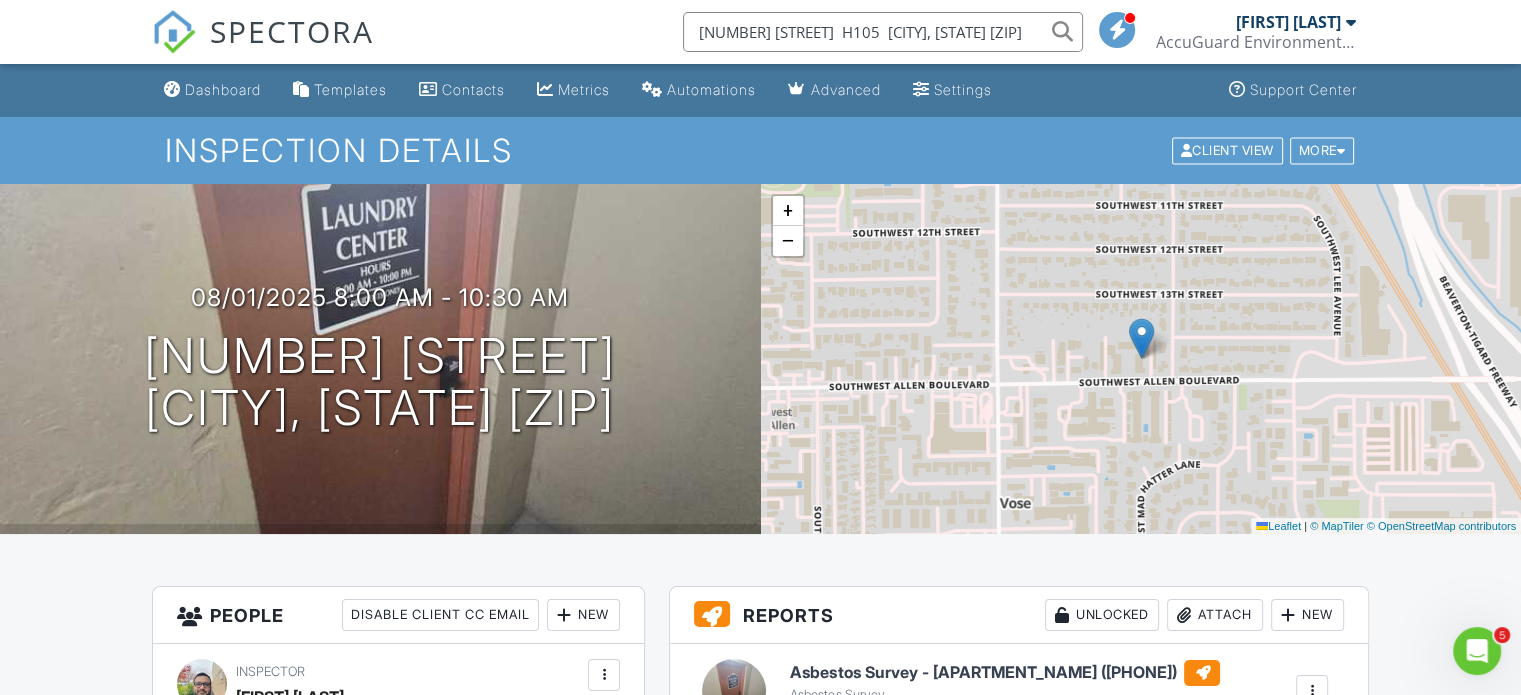 click on "8150 SW Barnes Rd  H105  Portland, OR 97225" at bounding box center [883, 32] 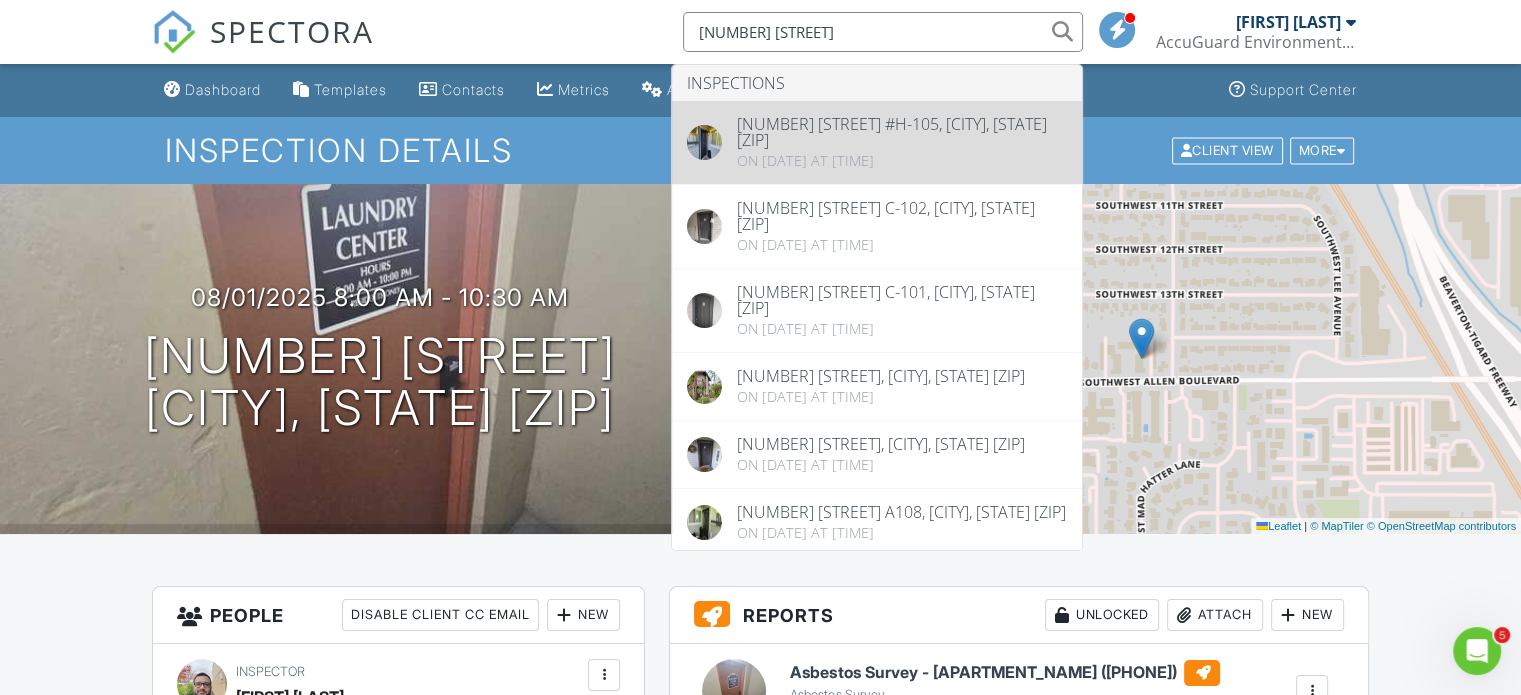 type on "8150 SW Barnes Rd" 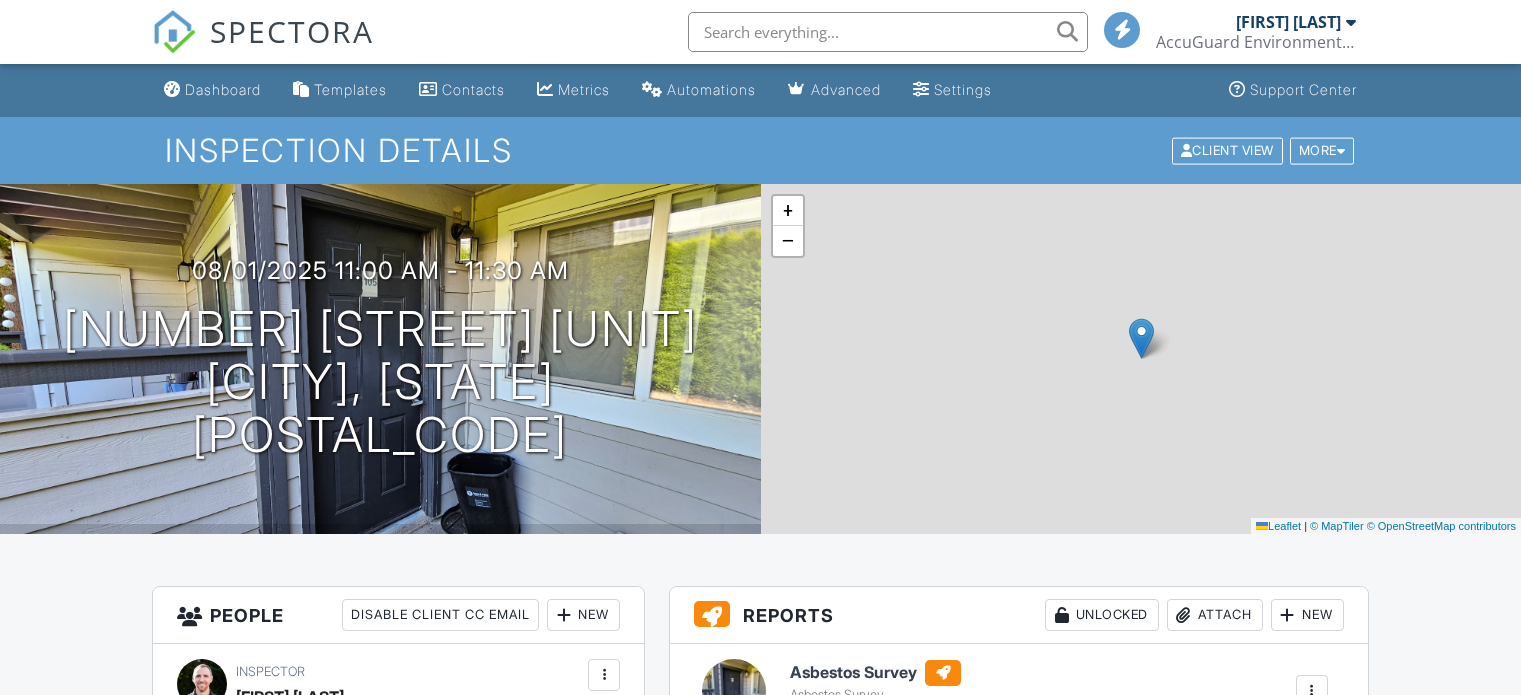 scroll, scrollTop: 0, scrollLeft: 0, axis: both 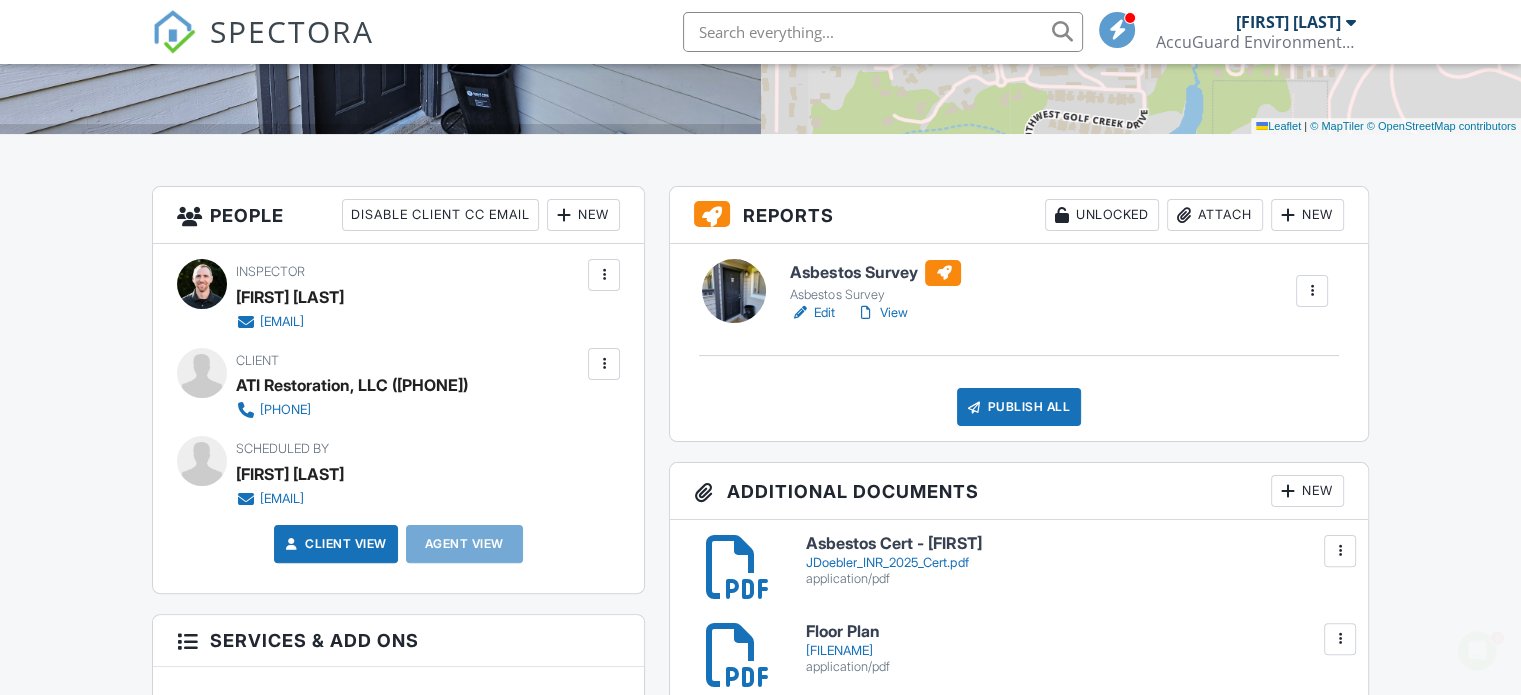 click on "Edit" at bounding box center (812, 313) 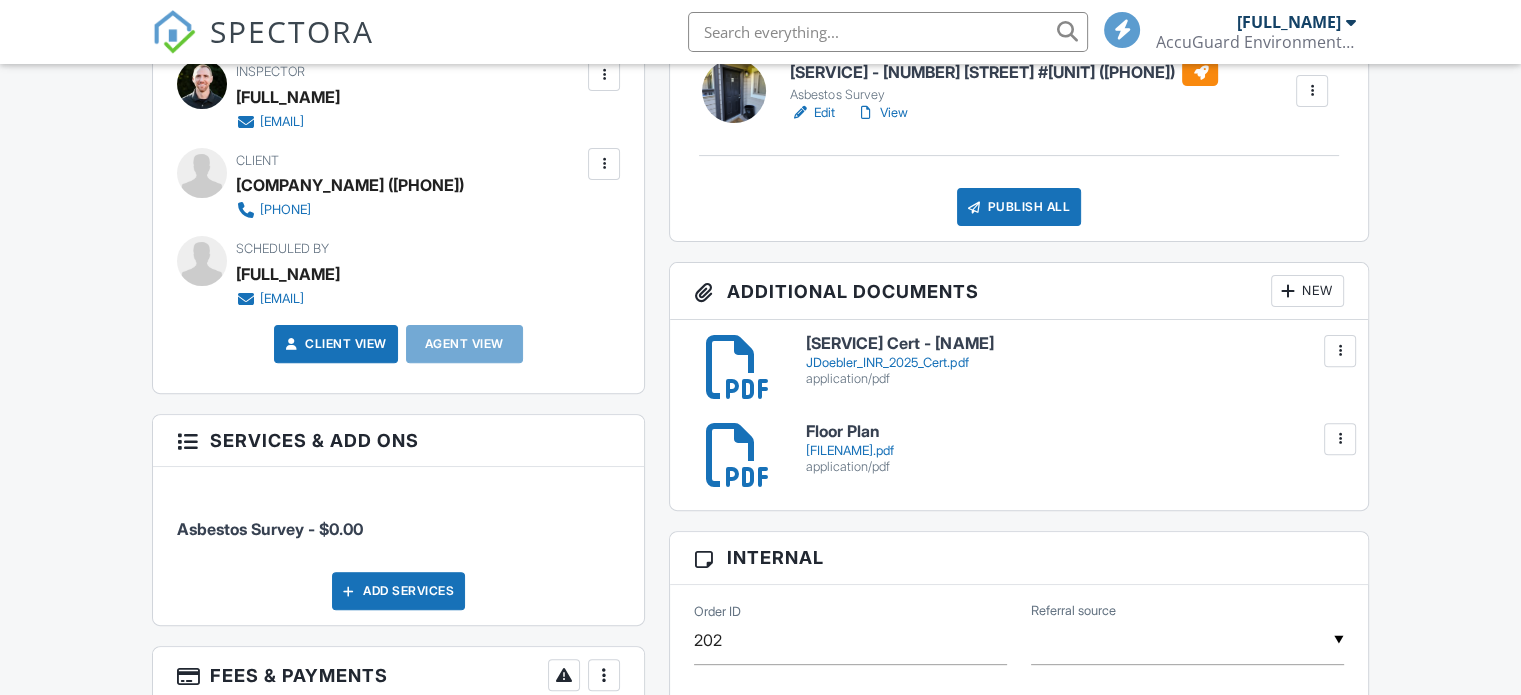 scroll, scrollTop: 600, scrollLeft: 0, axis: vertical 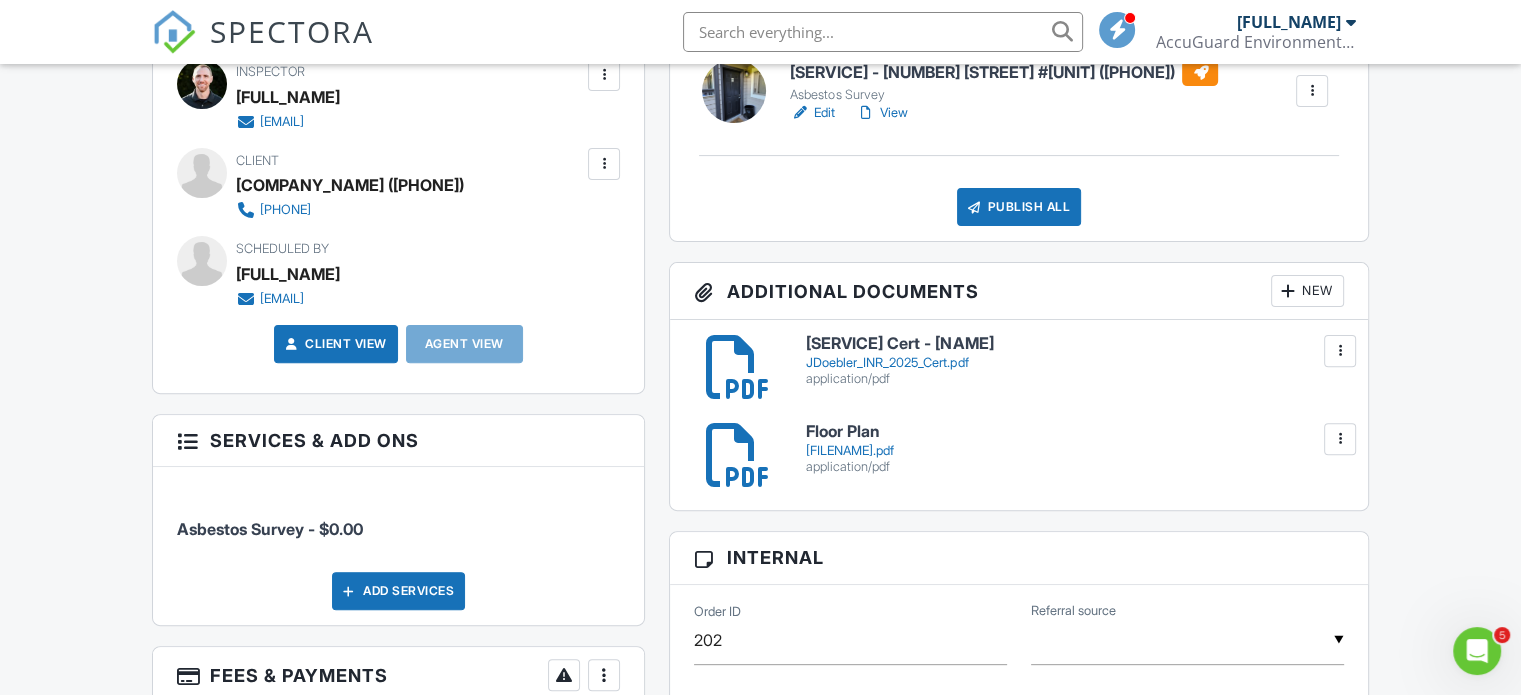 click on "[FILENAME]" at bounding box center [1074, 451] 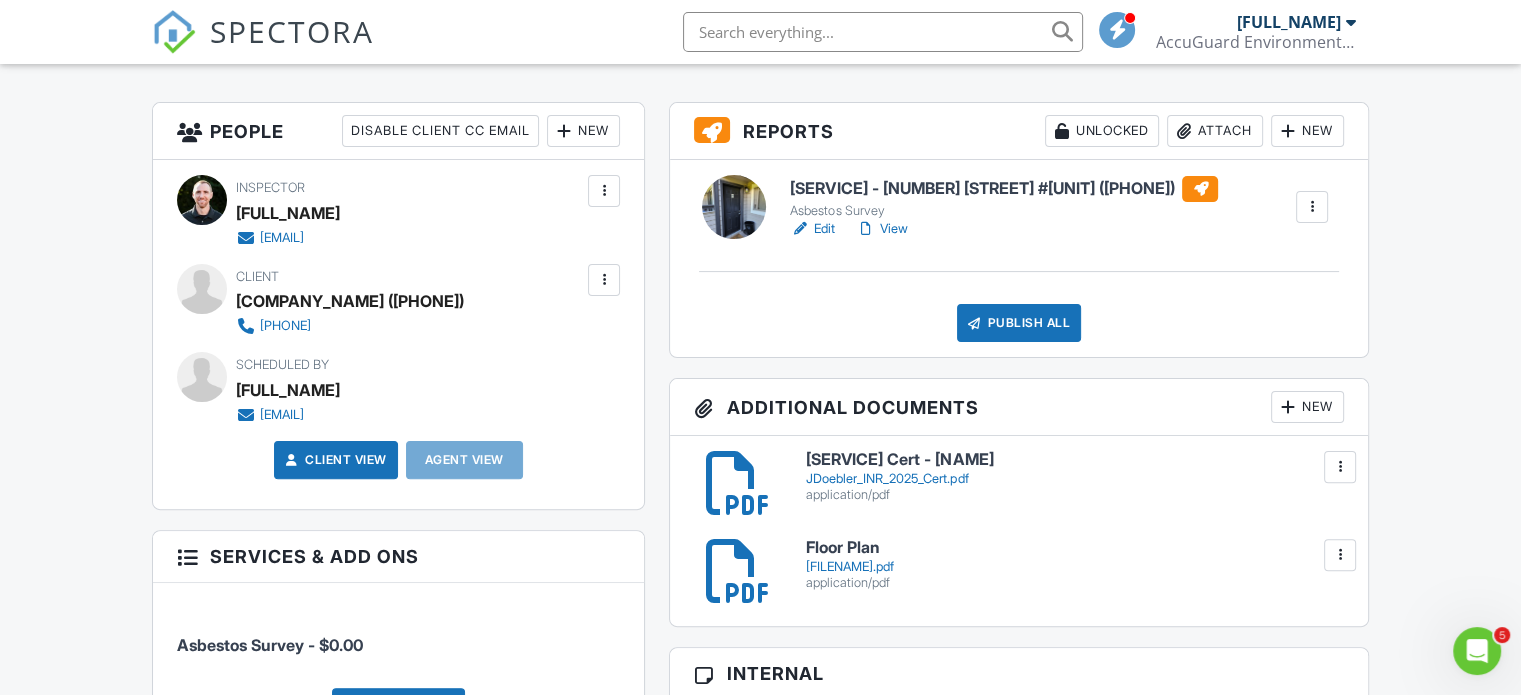 scroll, scrollTop: 400, scrollLeft: 0, axis: vertical 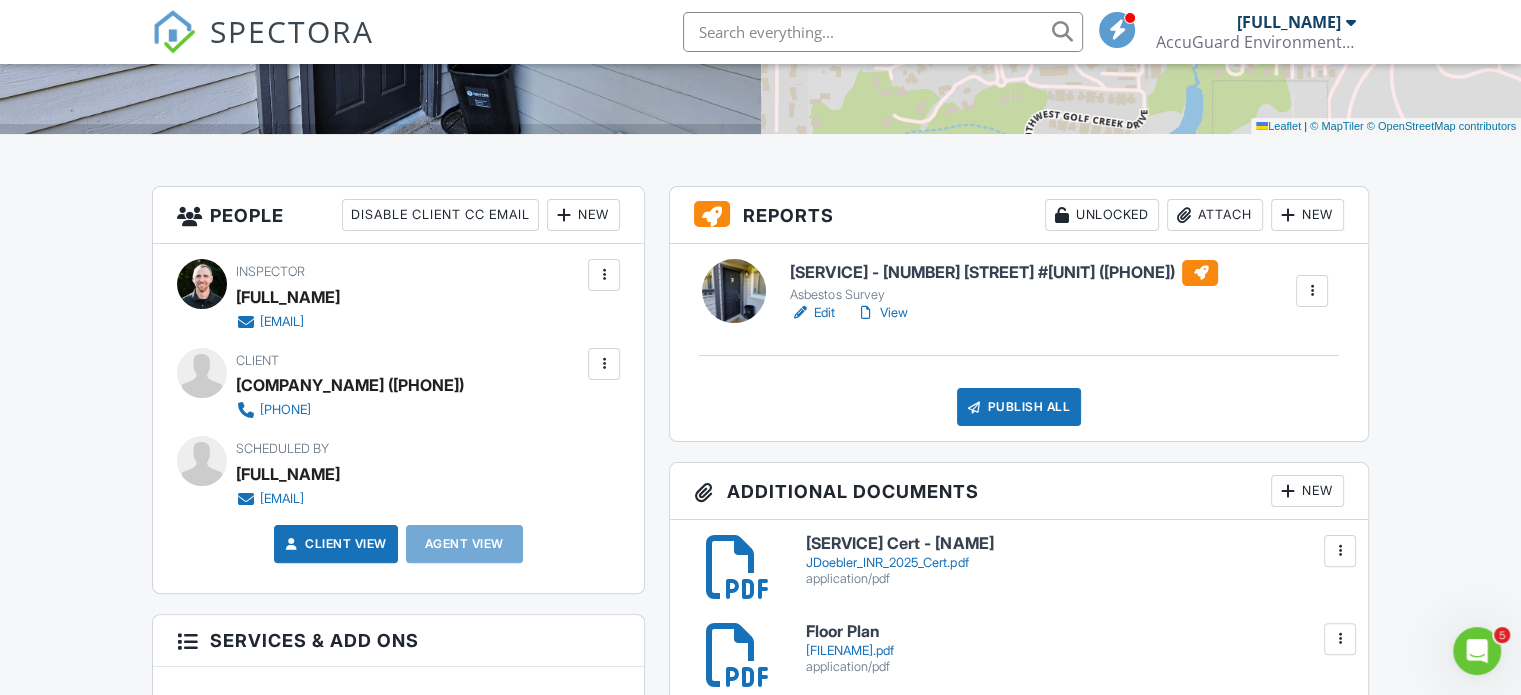 click on "Edit" at bounding box center [812, 313] 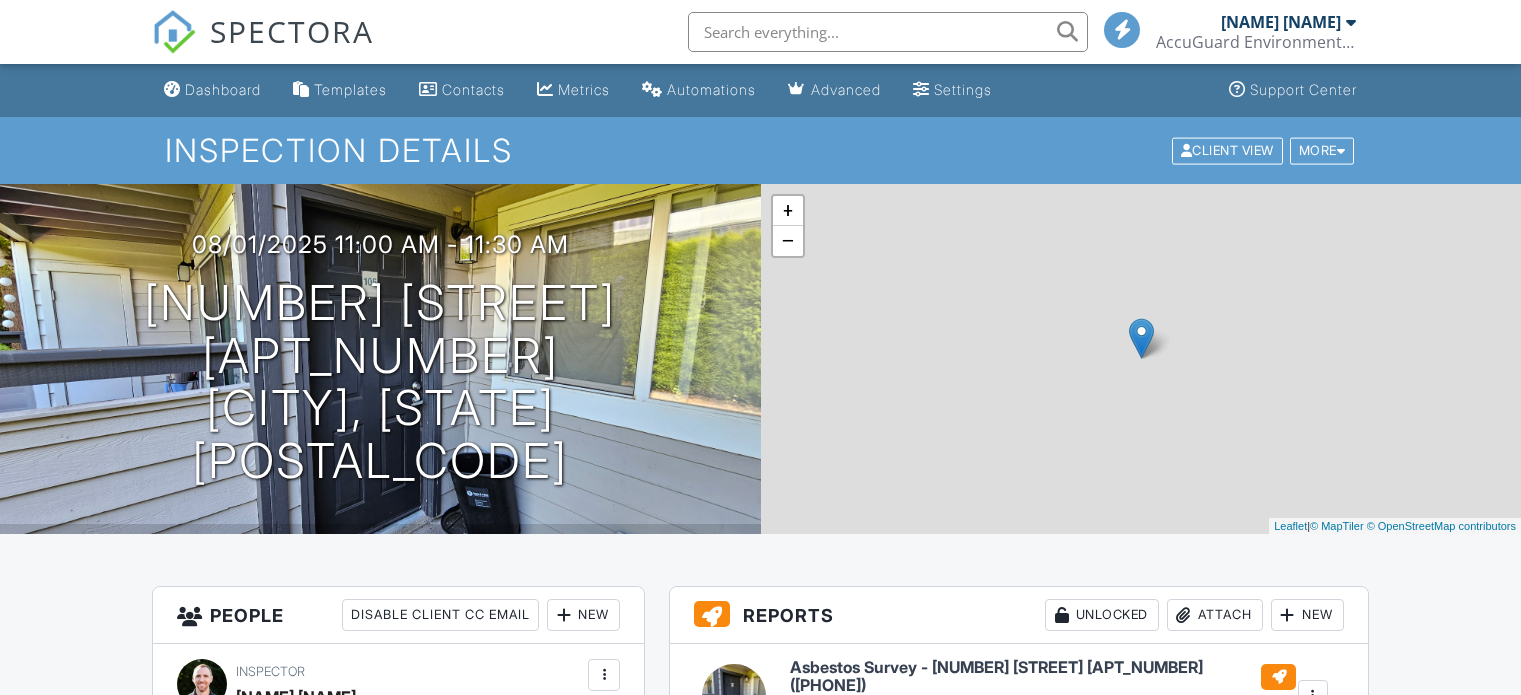 scroll, scrollTop: 600, scrollLeft: 0, axis: vertical 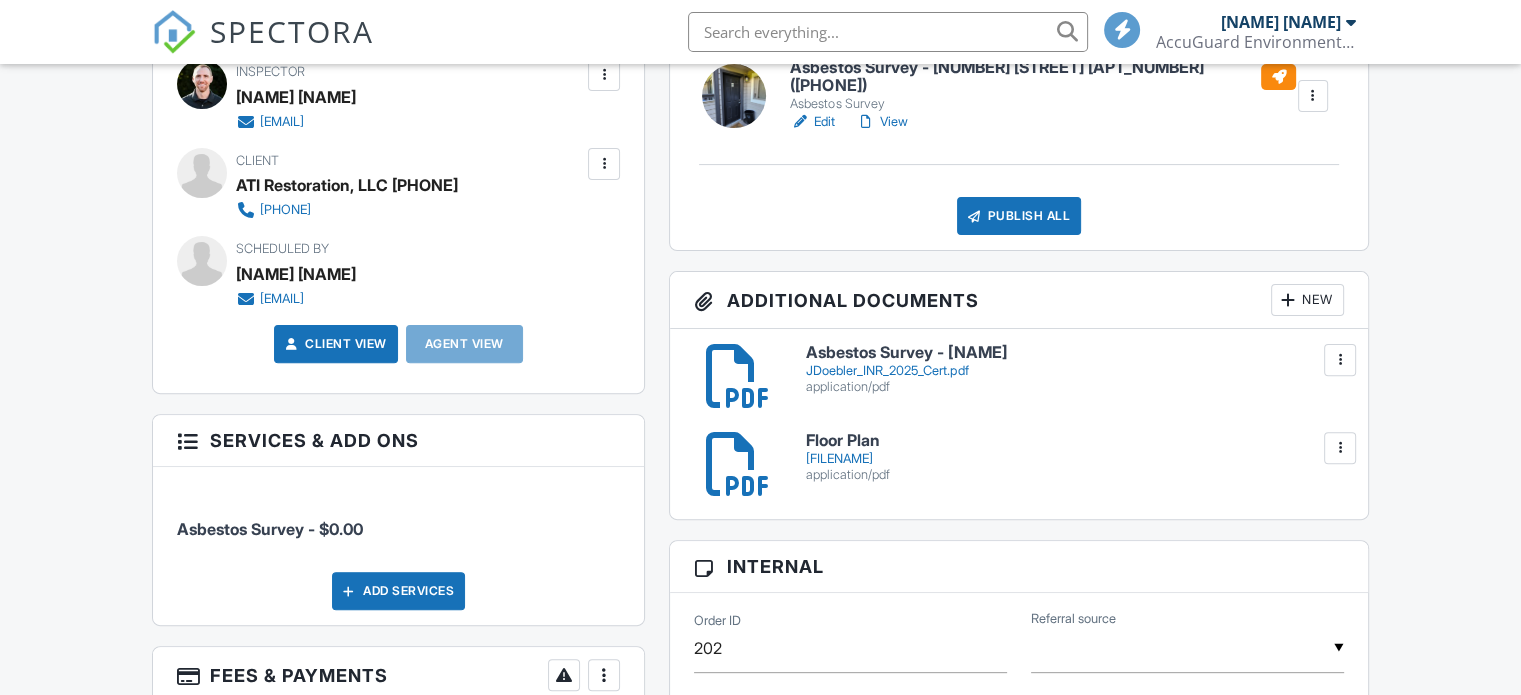 click on "View" at bounding box center (881, 122) 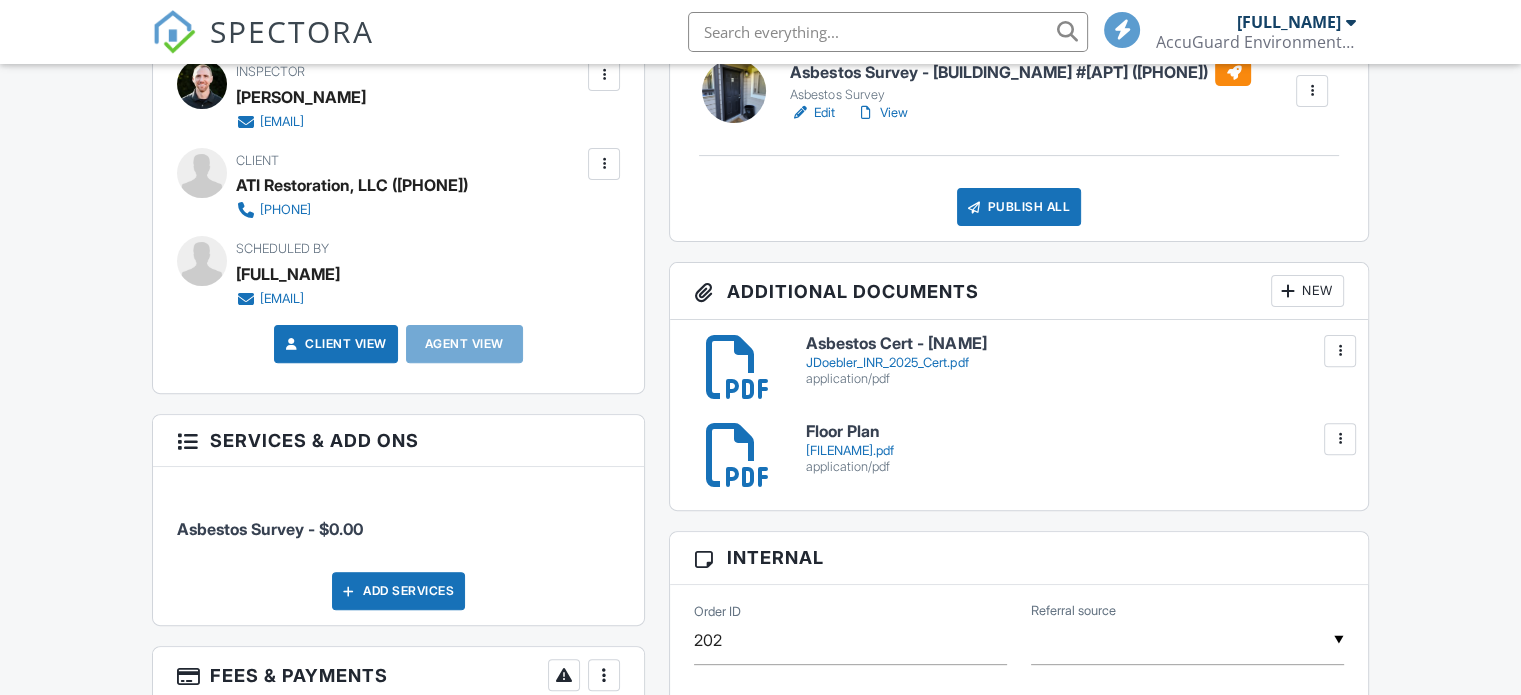 scroll, scrollTop: 600, scrollLeft: 0, axis: vertical 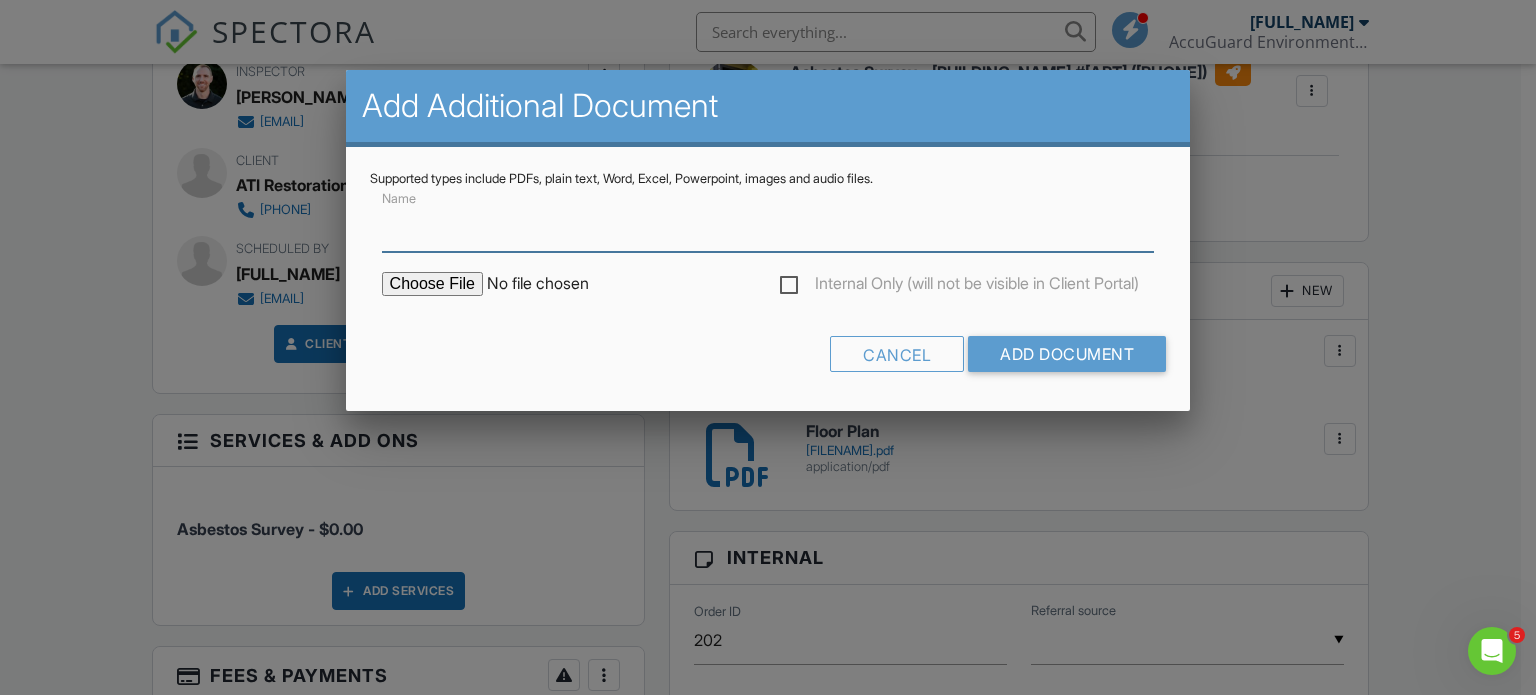 paste on "81 Fifty West Hills #H-105" 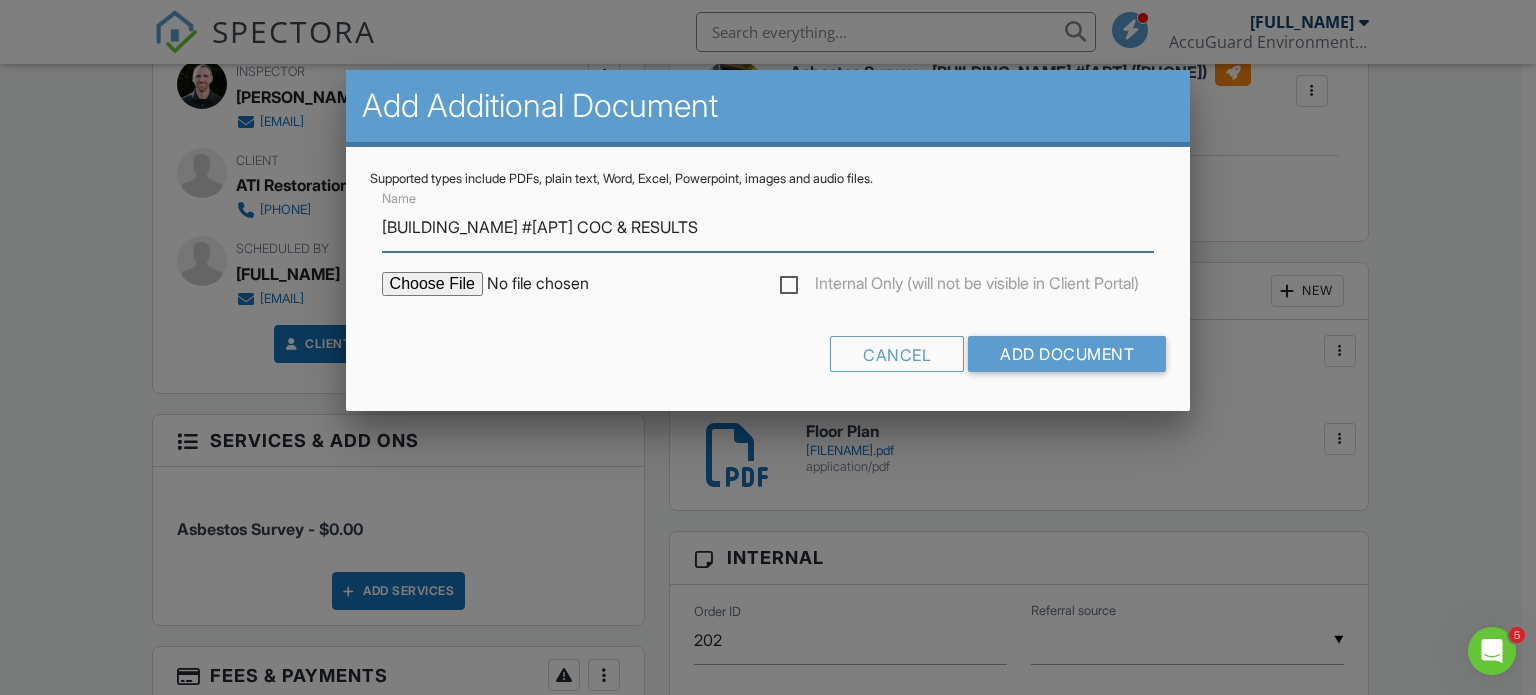 type on "[NUMBER] West Hills [UNIT] COC & RESULTS" 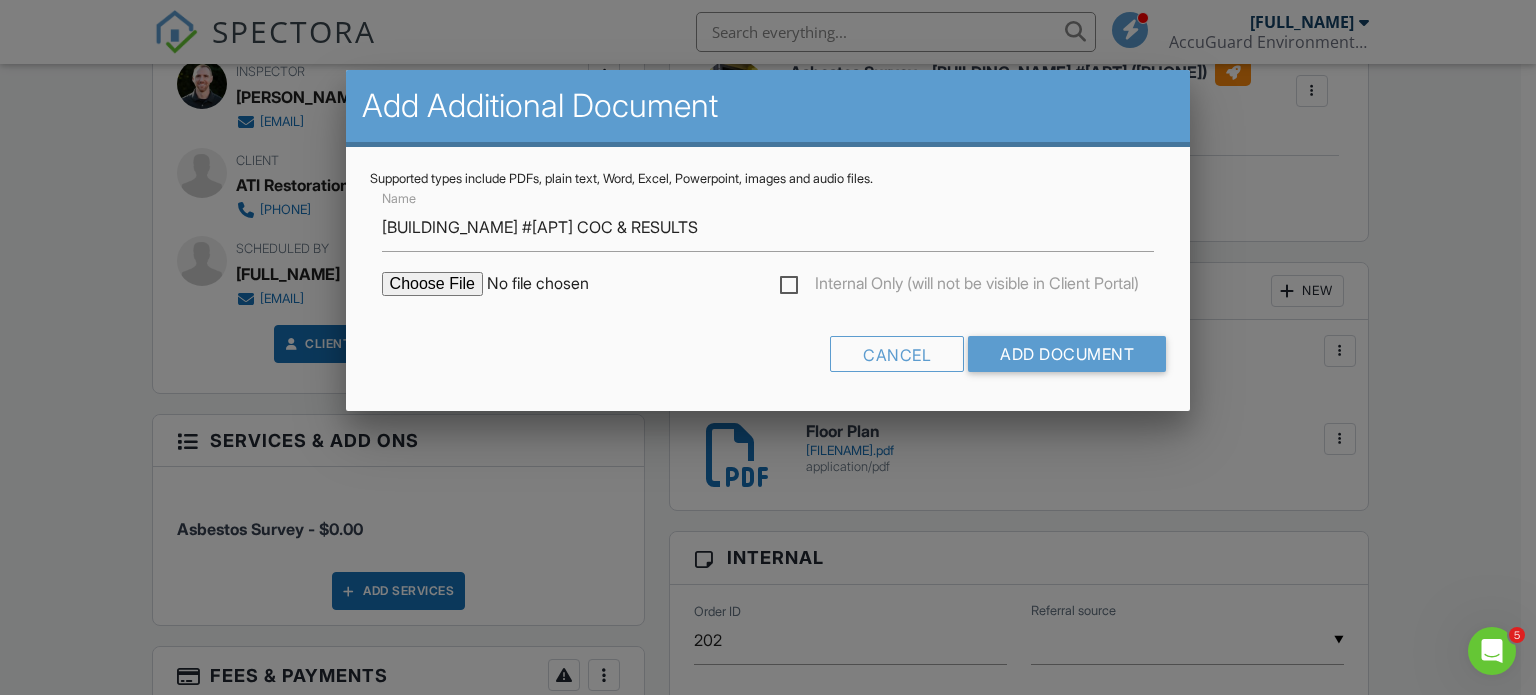 click at bounding box center [552, 284] 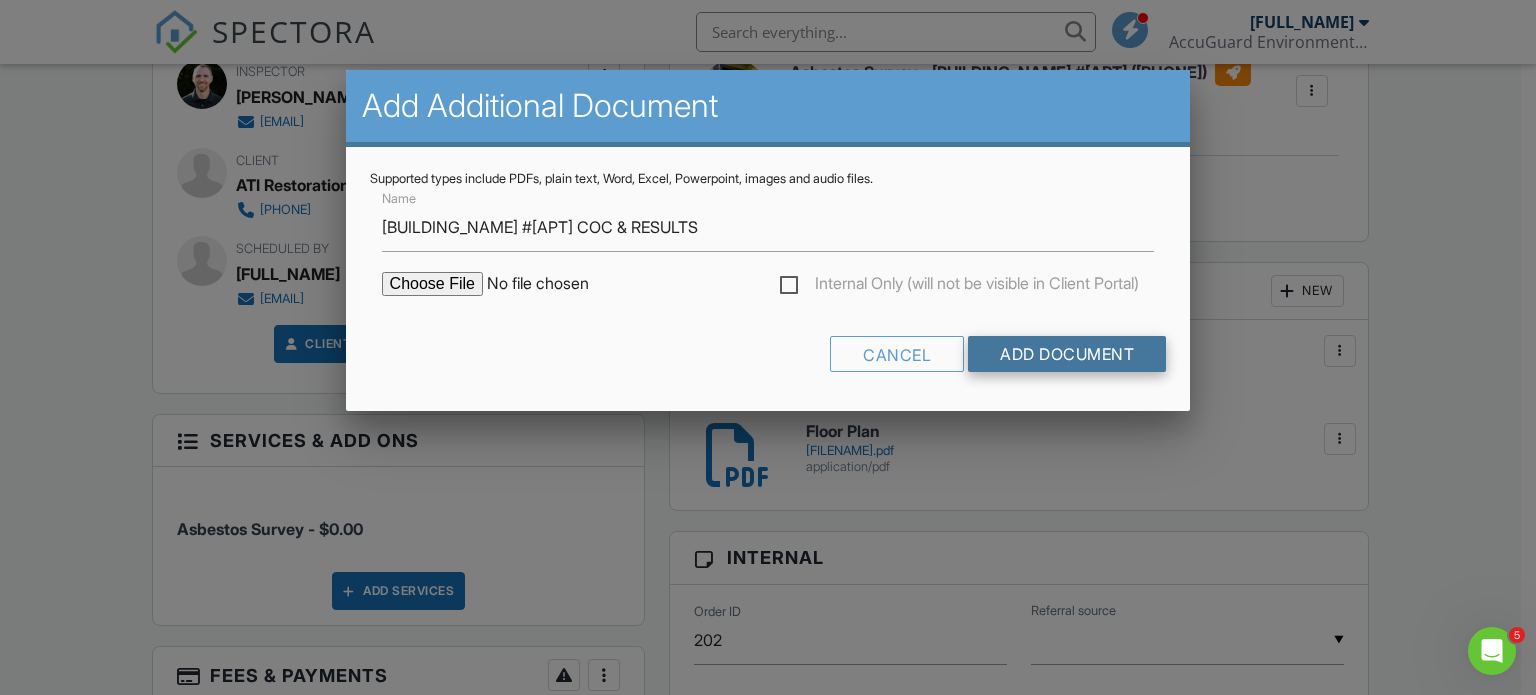 click on "Add Document" at bounding box center [1067, 354] 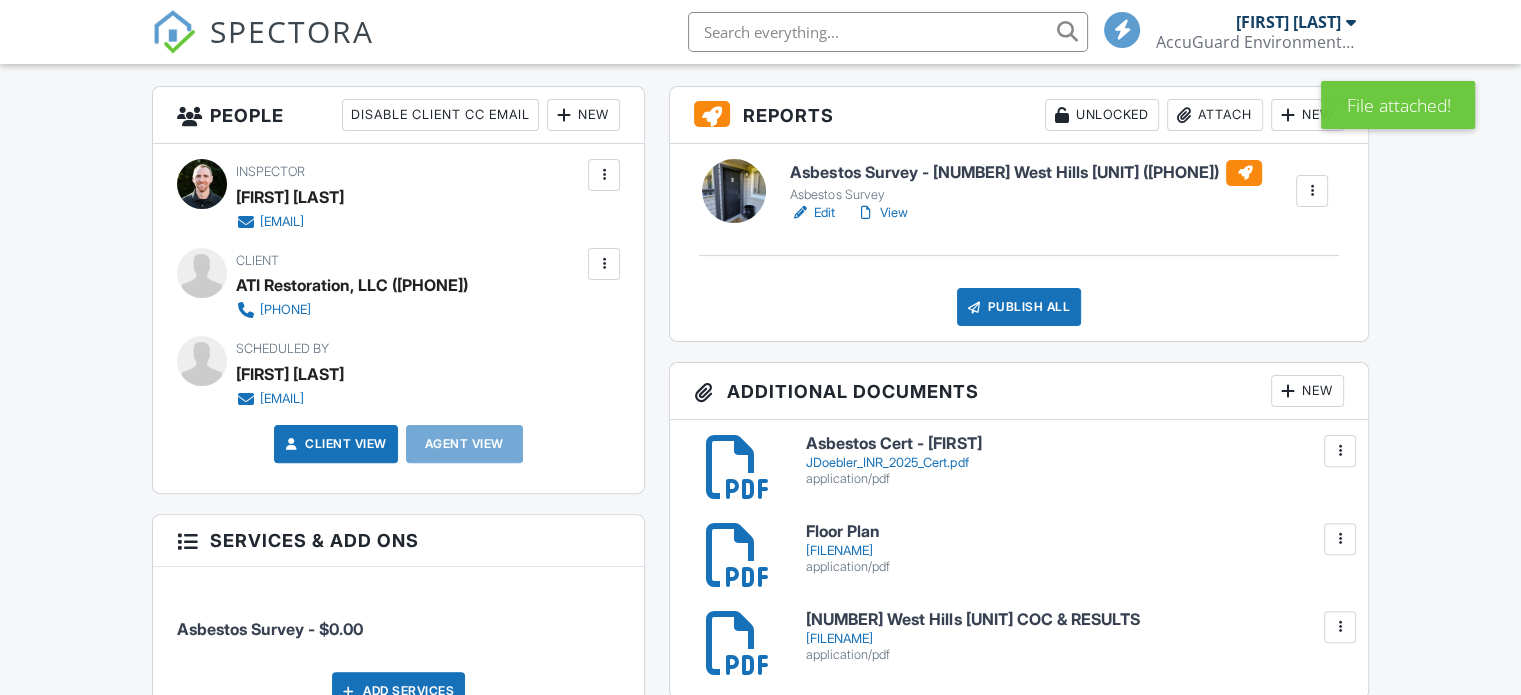 scroll, scrollTop: 500, scrollLeft: 0, axis: vertical 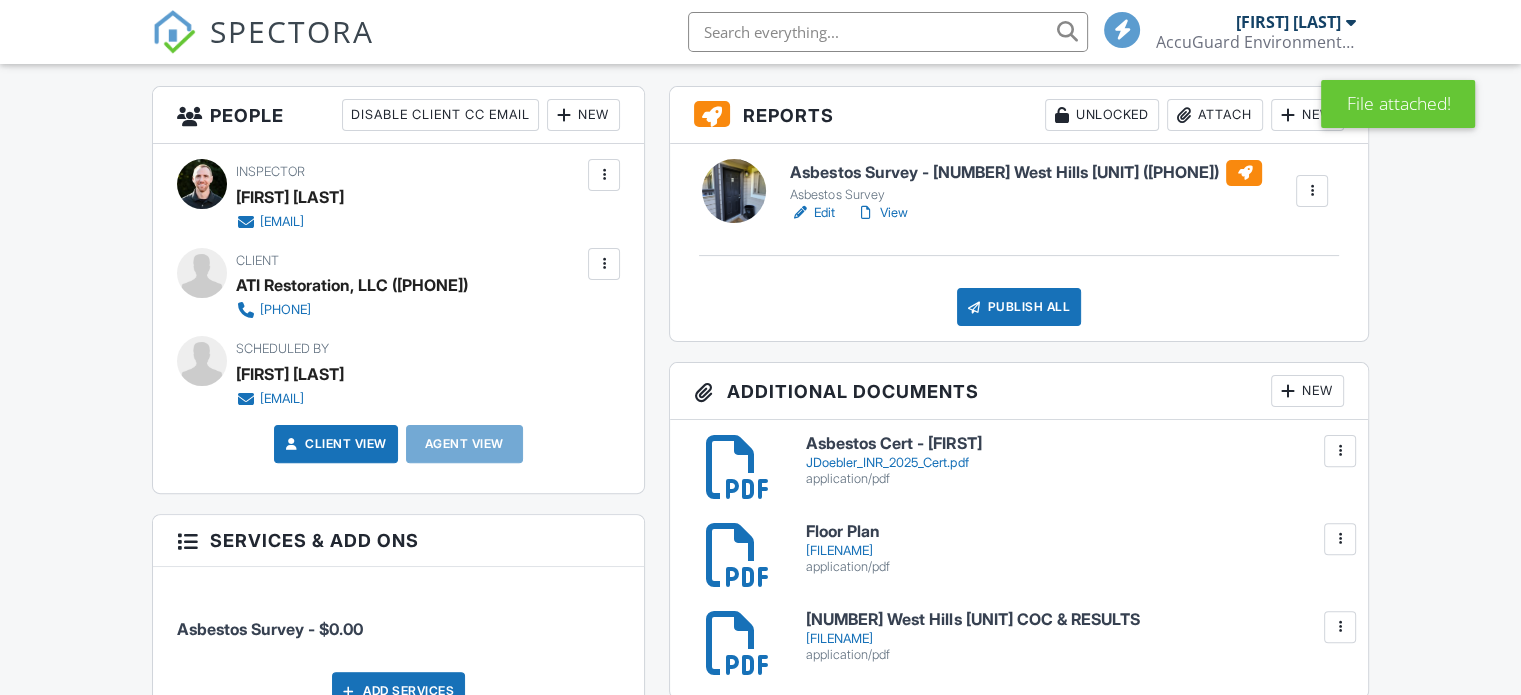 click on "81 Fifty West Hills [UNIT] COC & RESULTS" at bounding box center [1074, 620] 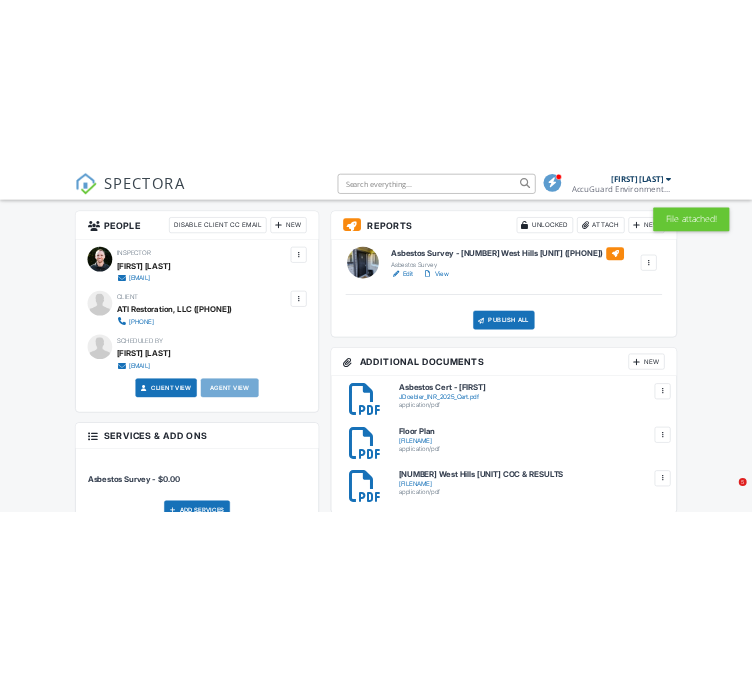 scroll, scrollTop: 600, scrollLeft: 0, axis: vertical 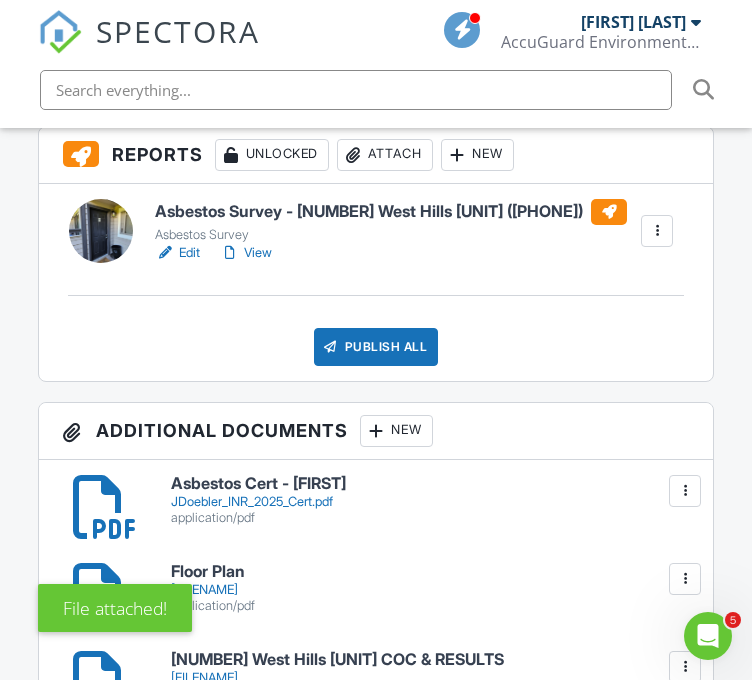 click on "Edit" at bounding box center (177, 253) 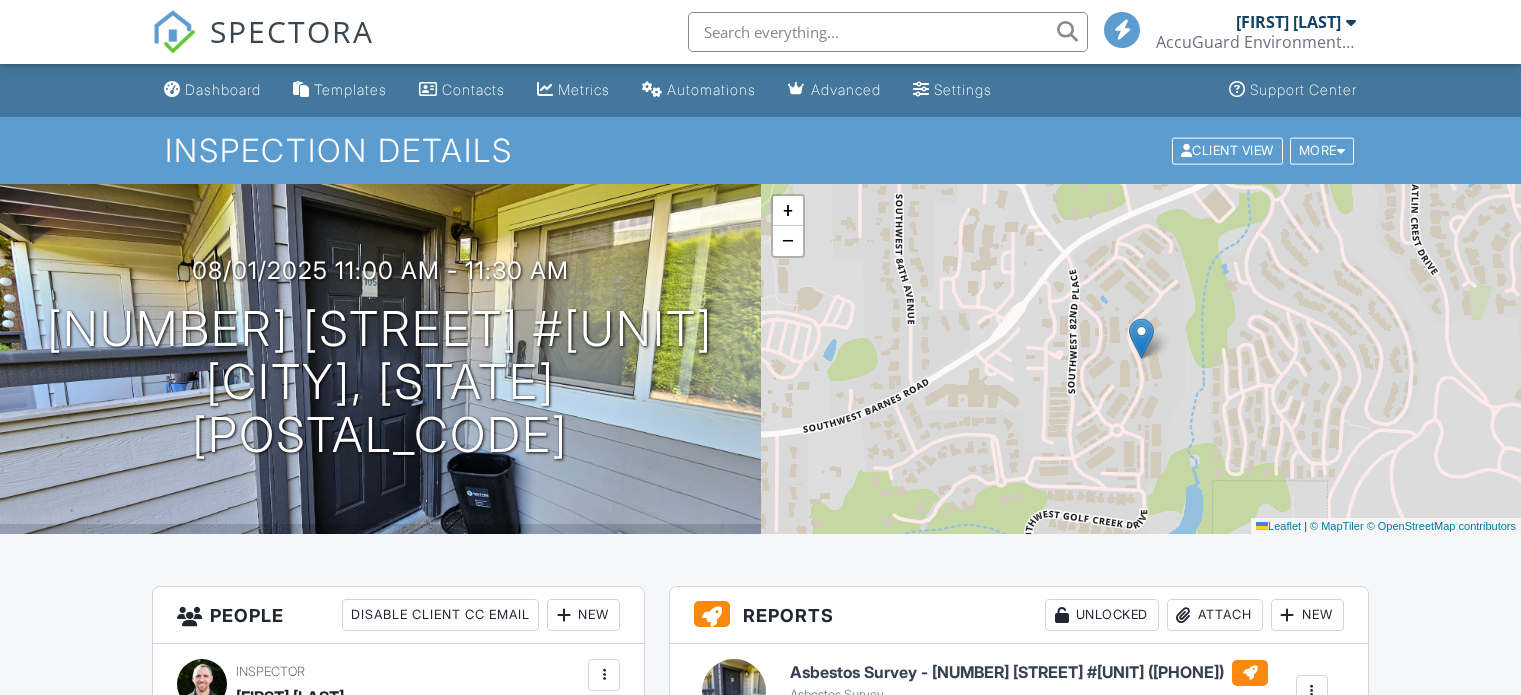 scroll, scrollTop: 300, scrollLeft: 0, axis: vertical 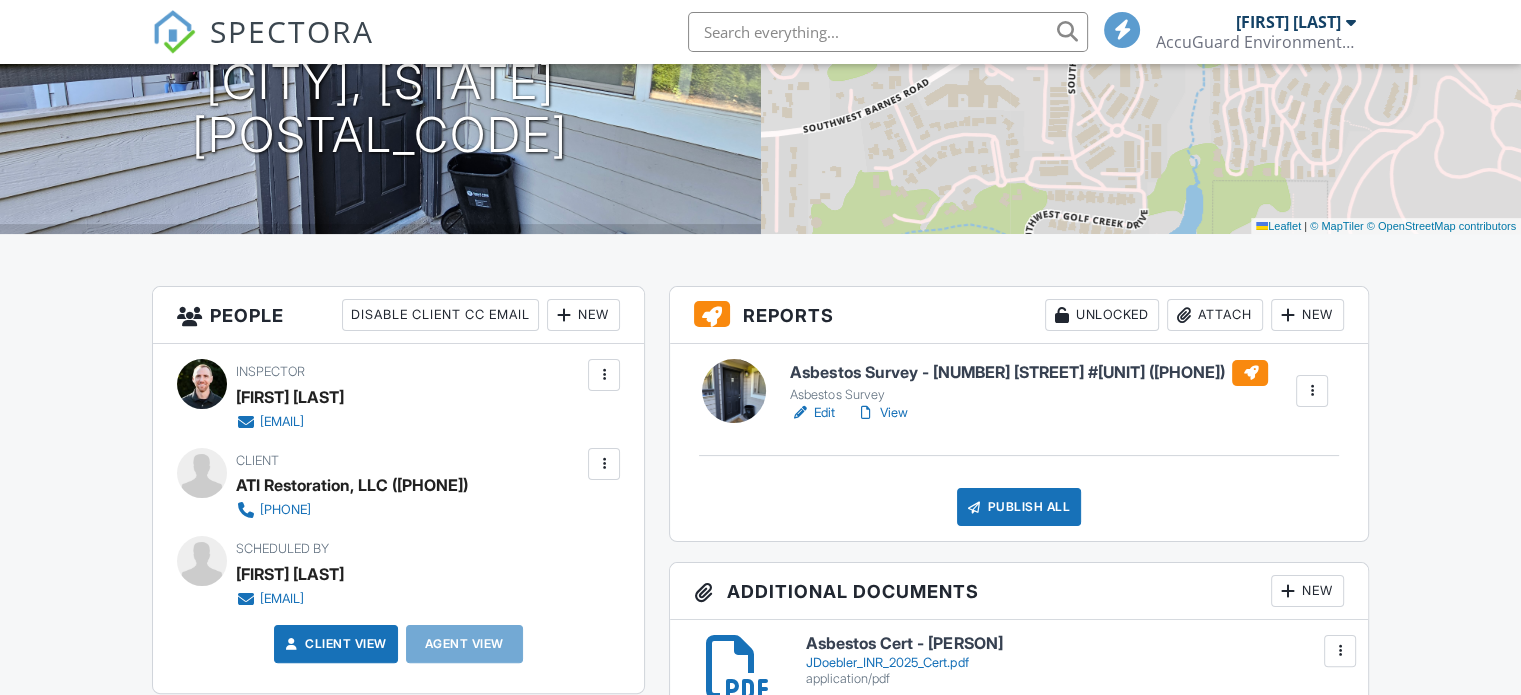 click at bounding box center [1184, 315] 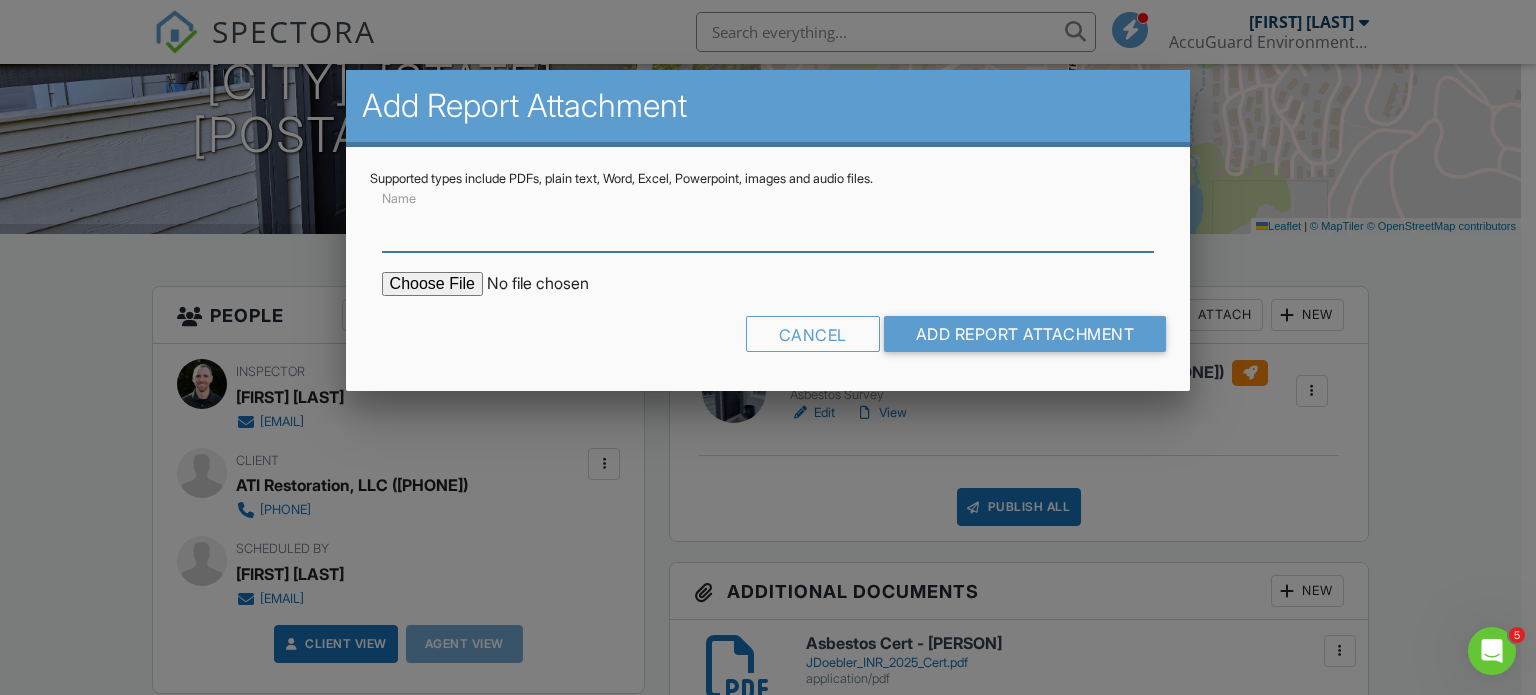 scroll, scrollTop: 0, scrollLeft: 0, axis: both 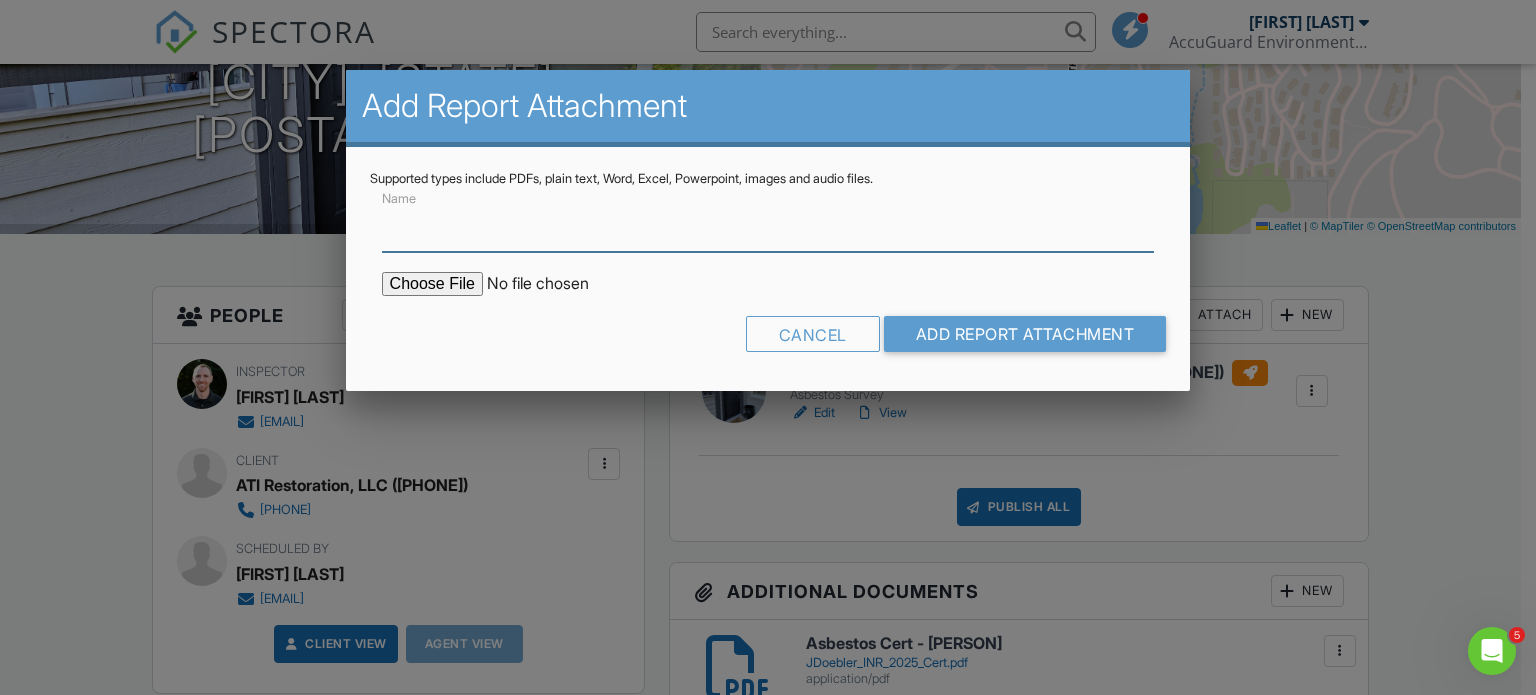 paste on "81 Fifty West Hills #H-105" 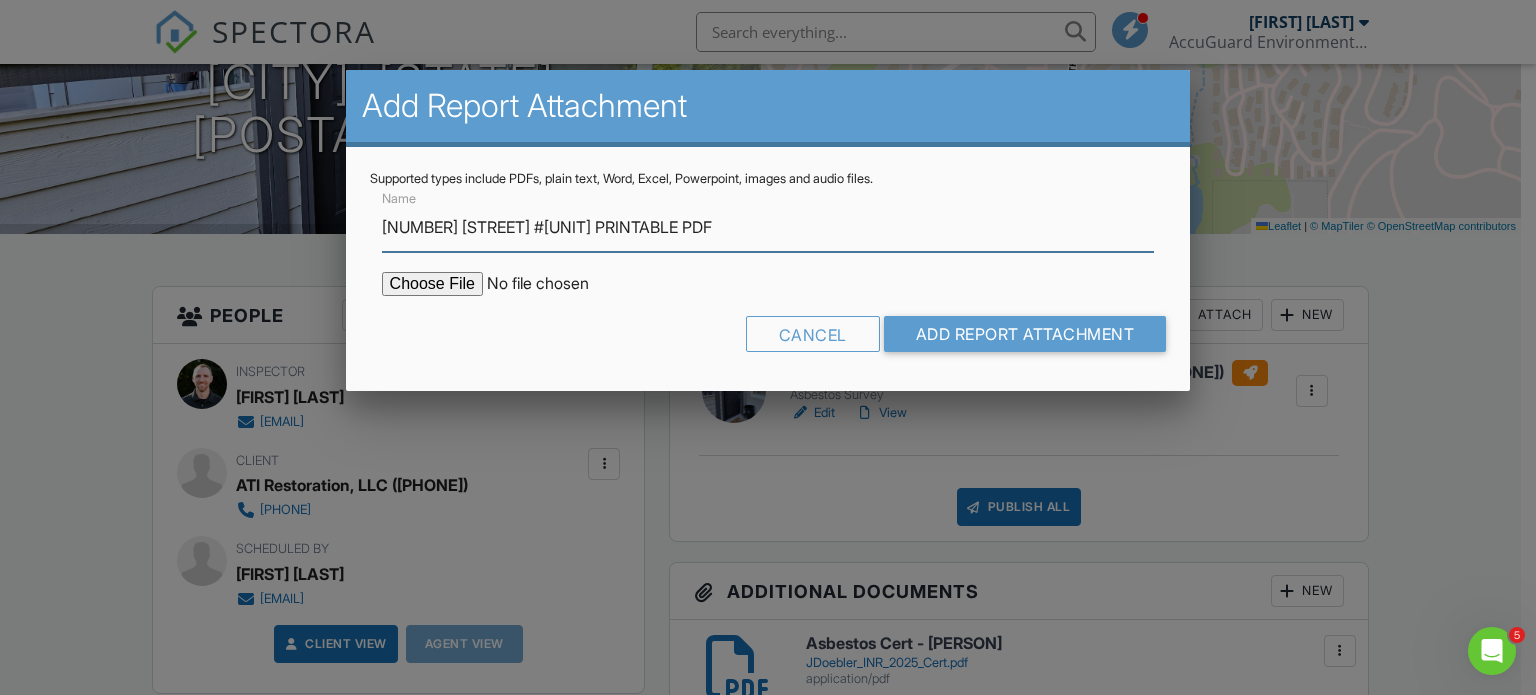 type on "81 Fifty West Hills #H-105 PRINTABLE PDF" 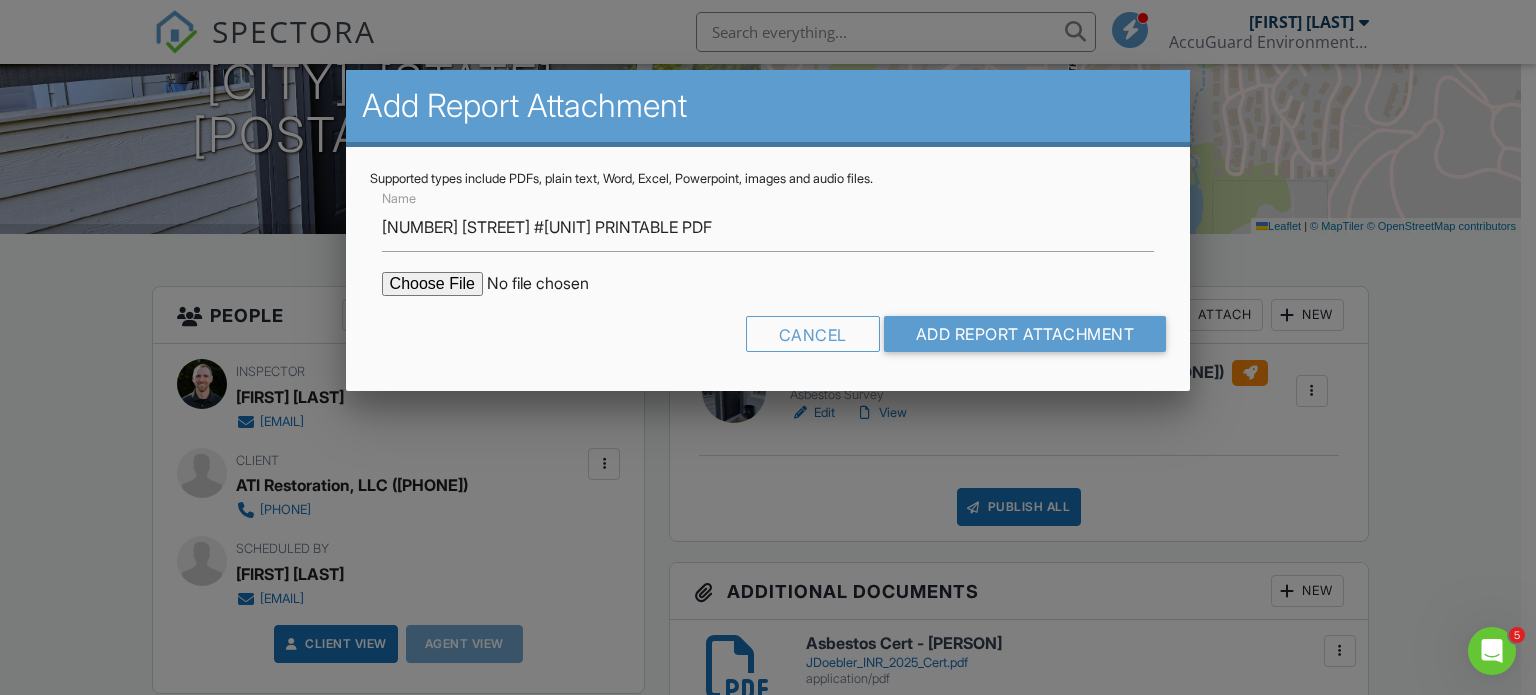 click at bounding box center (552, 284) 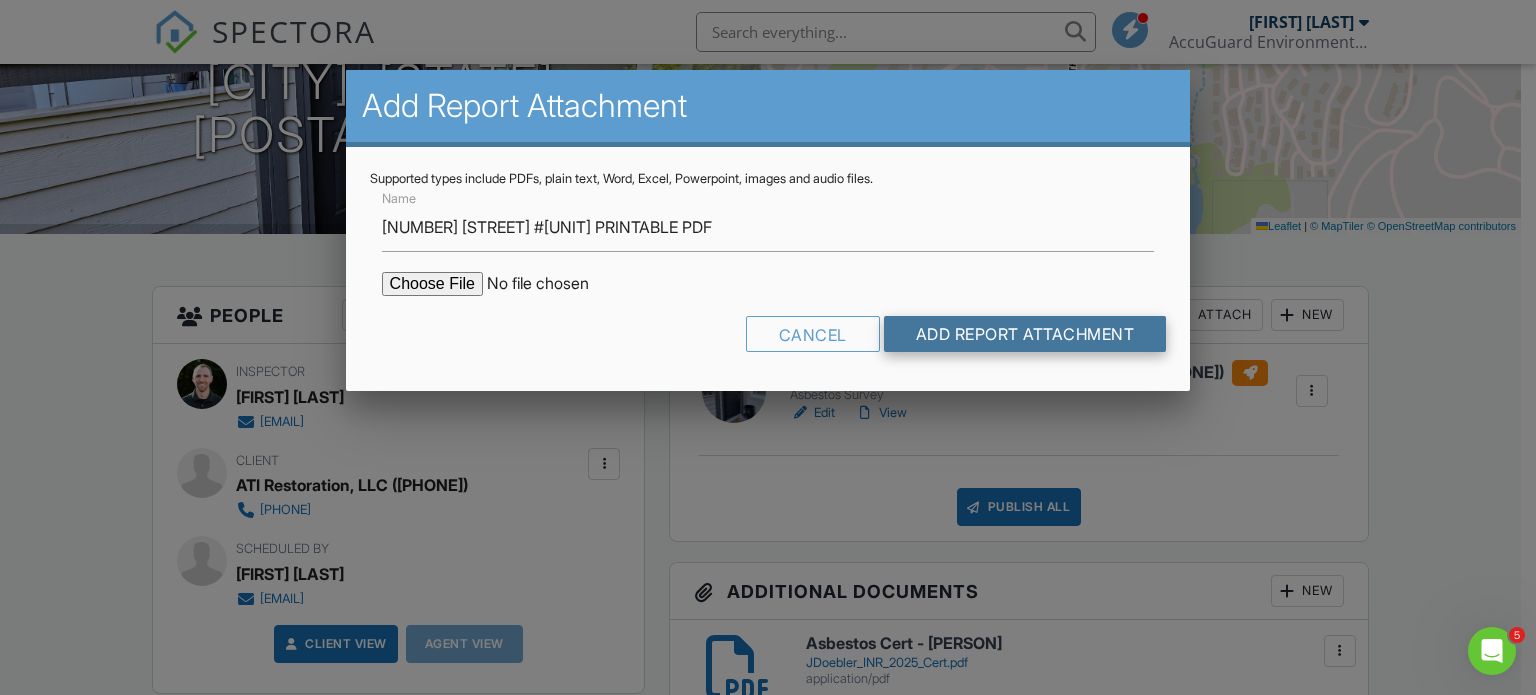 click on "Add Report Attachment" at bounding box center (1025, 334) 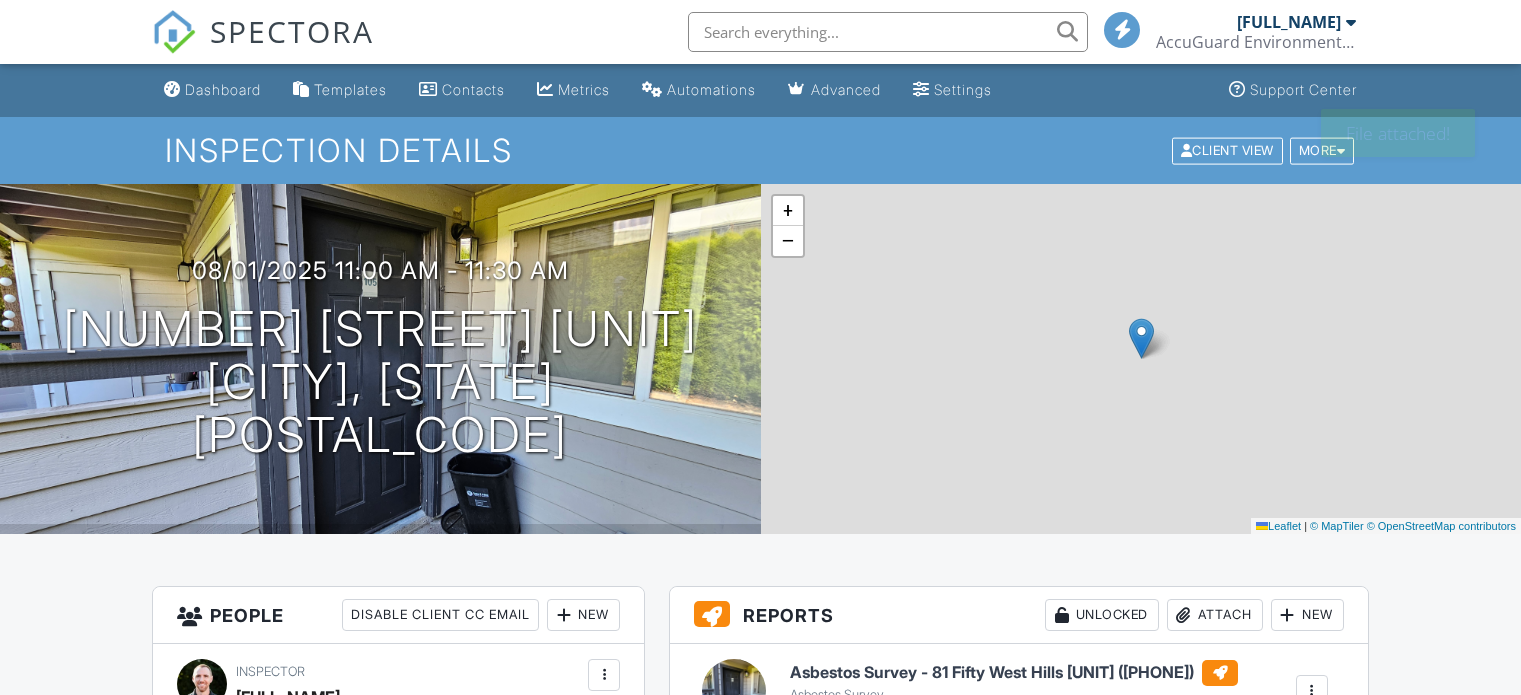 scroll, scrollTop: 0, scrollLeft: 0, axis: both 